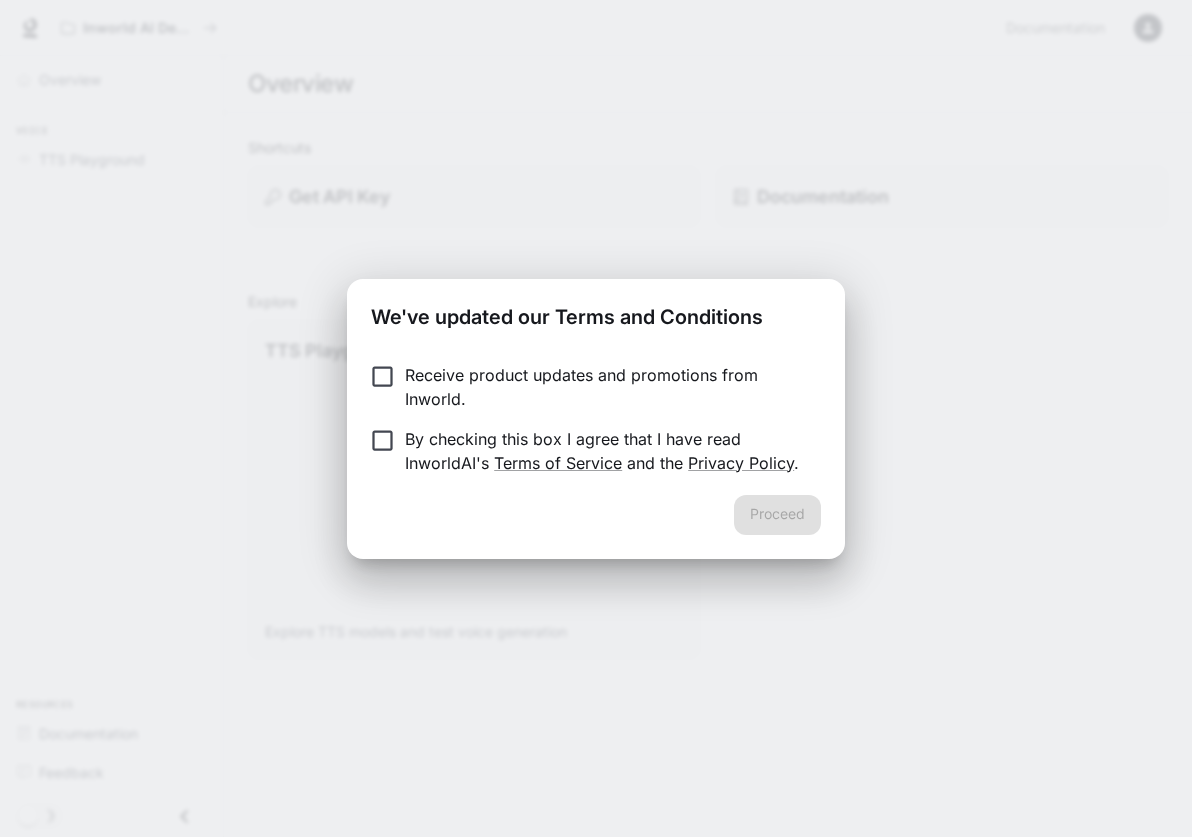 scroll, scrollTop: 0, scrollLeft: 0, axis: both 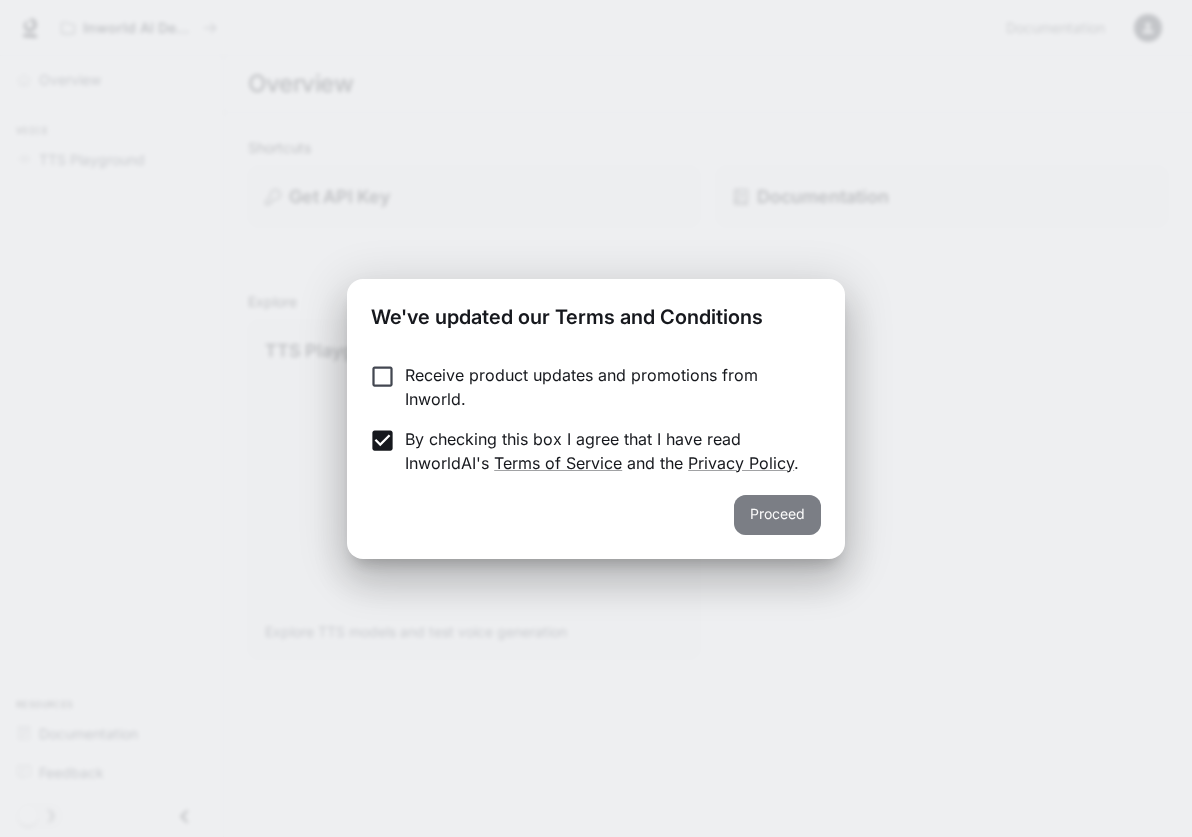 click on "Proceed" at bounding box center (777, 515) 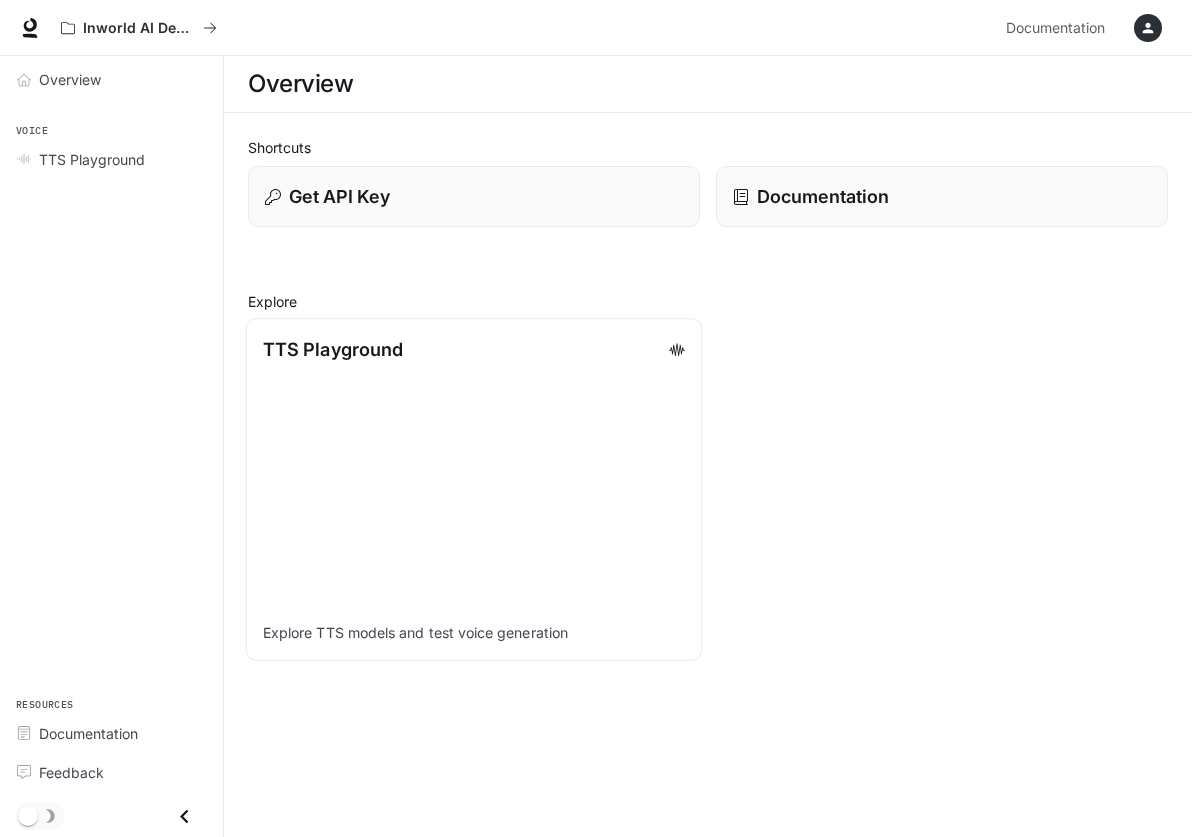 click on "TTS Playground Explore TTS models and test voice generation" at bounding box center [474, 489] 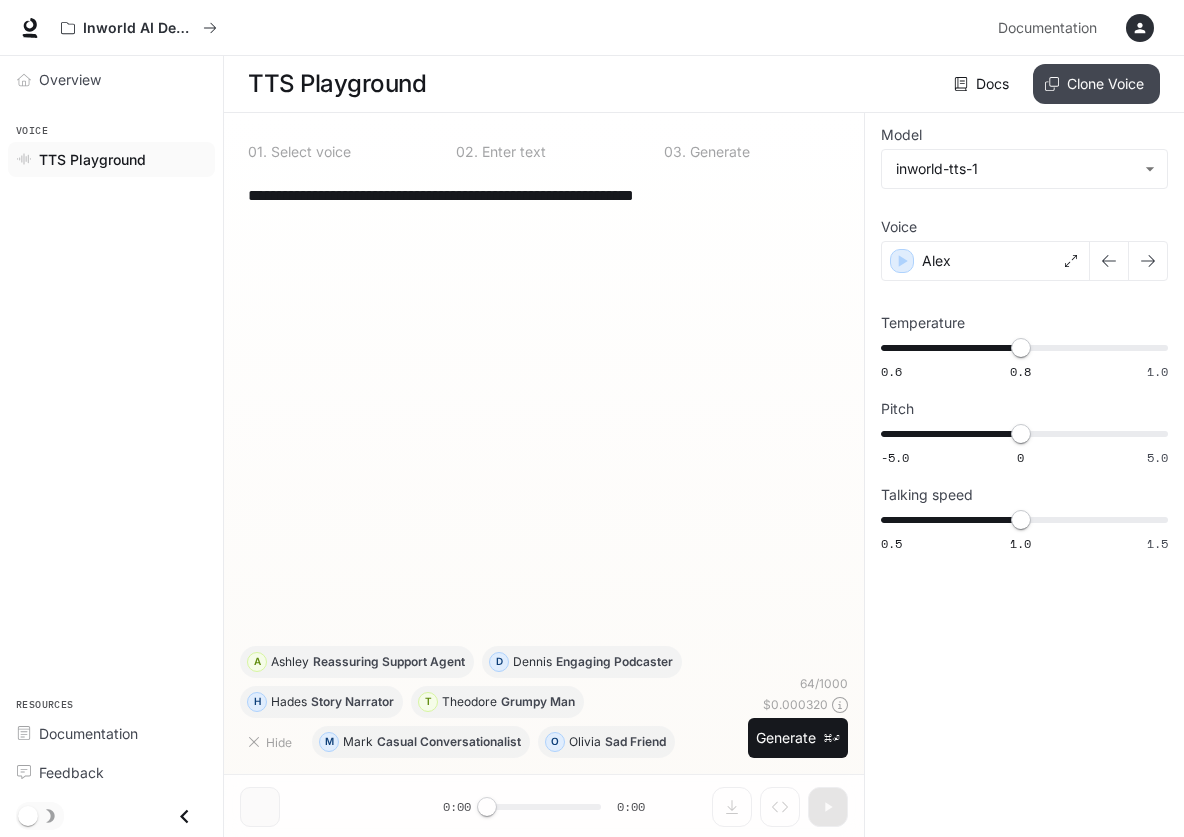 click on "Clone Voice" at bounding box center [1096, 84] 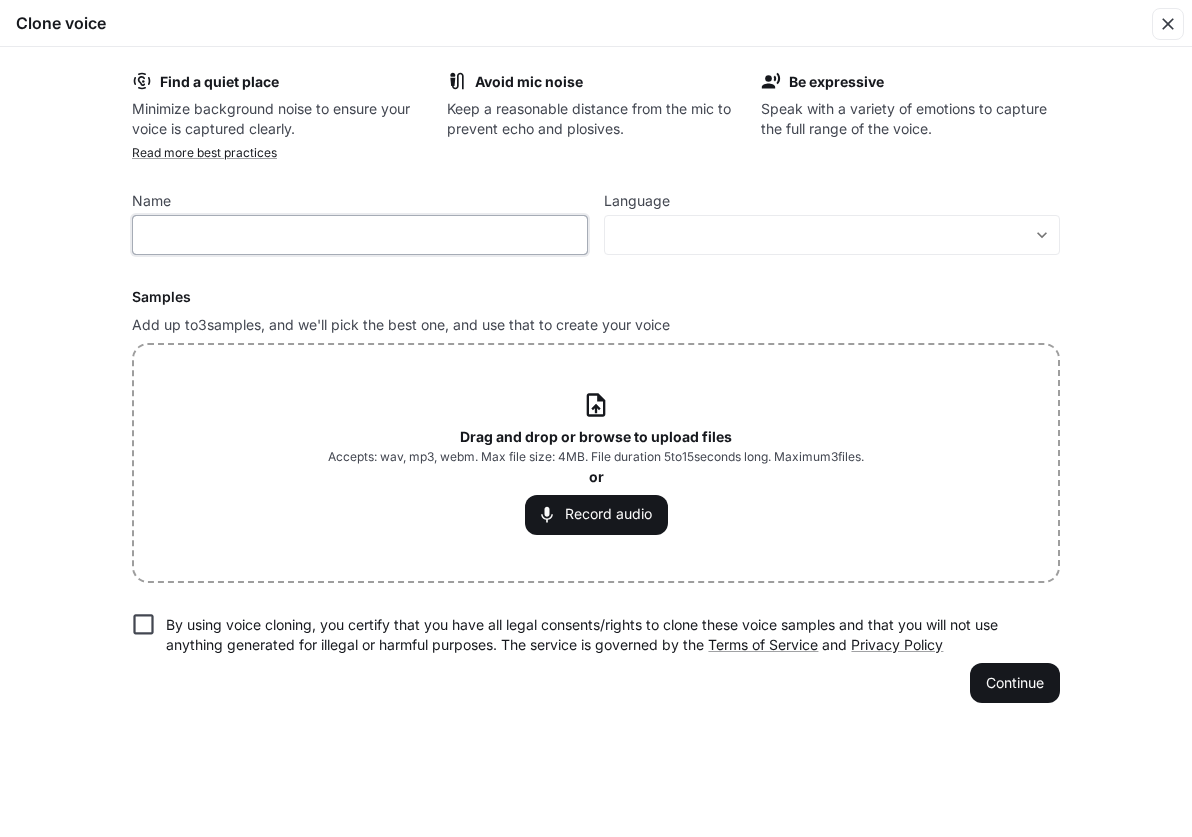 click at bounding box center (360, 235) 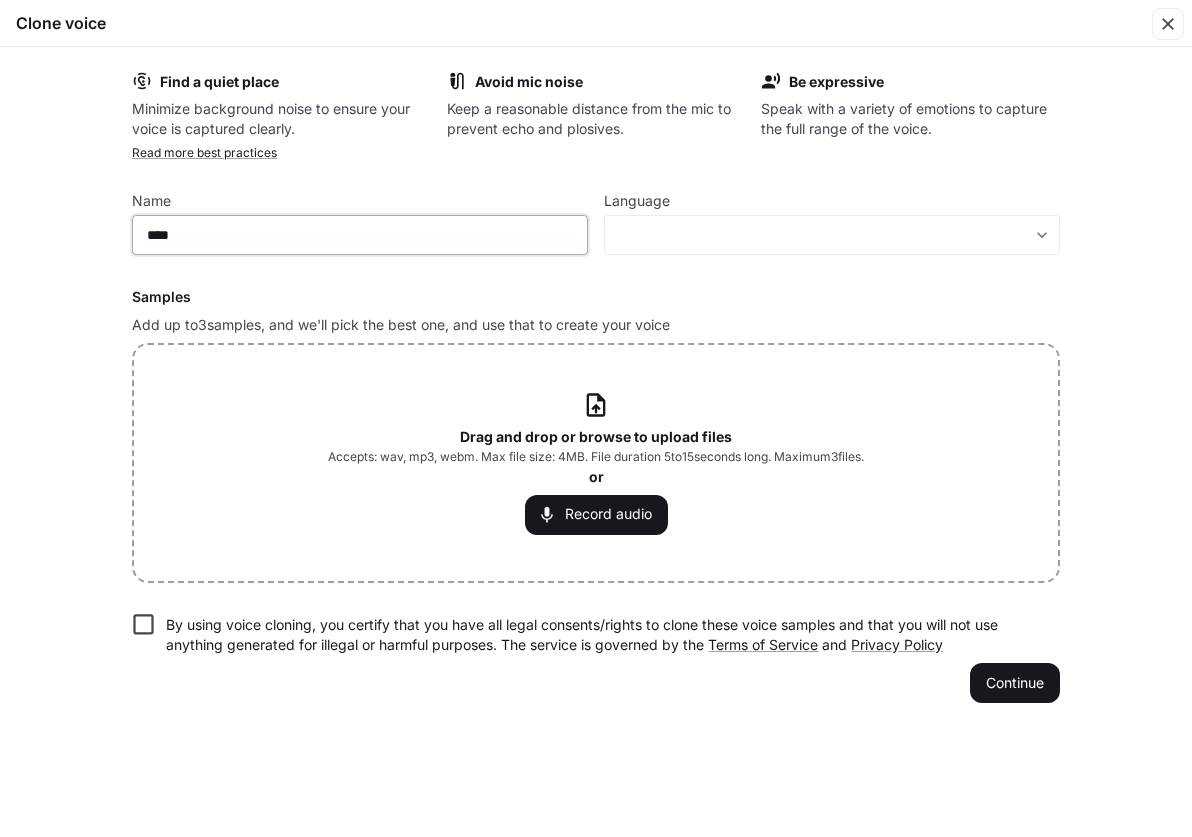 type on "****" 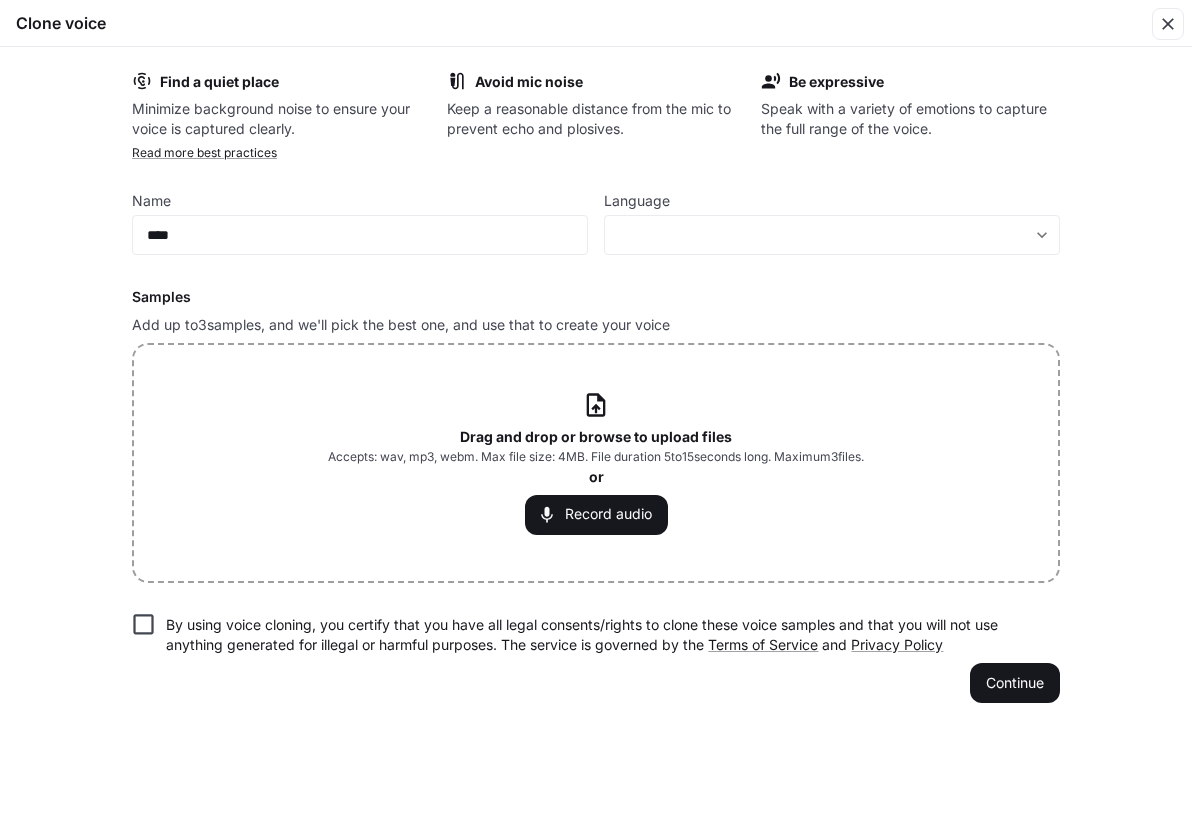 click on "Find a quiet place Minimize background noise to ensure your voice is captured clearly. Avoid mic noise Keep a reasonable distance from the mic to prevent echo and plosives. Be expressive Speak with a variety of emotions to capture the full range of the voice. Read more best practices Name [NAME] ​ Language ​ ​ Samples Add up to  3  samples, and we'll pick the best one, and use that to create your voice Drag and drop or browse to upload files Accepts: wav, mp3, webm. Max file size: 4MB. File duration   5  to  15  seconds long. Maximum  3  files. or Record audio By using voice cloning, you certify that you have all legal consents/rights to clone these voice samples and that you will not use anything generated for illegal or harmful purposes. The service is governed by the   Terms of Service   and   Privacy Policy Continue" at bounding box center (596, 387) 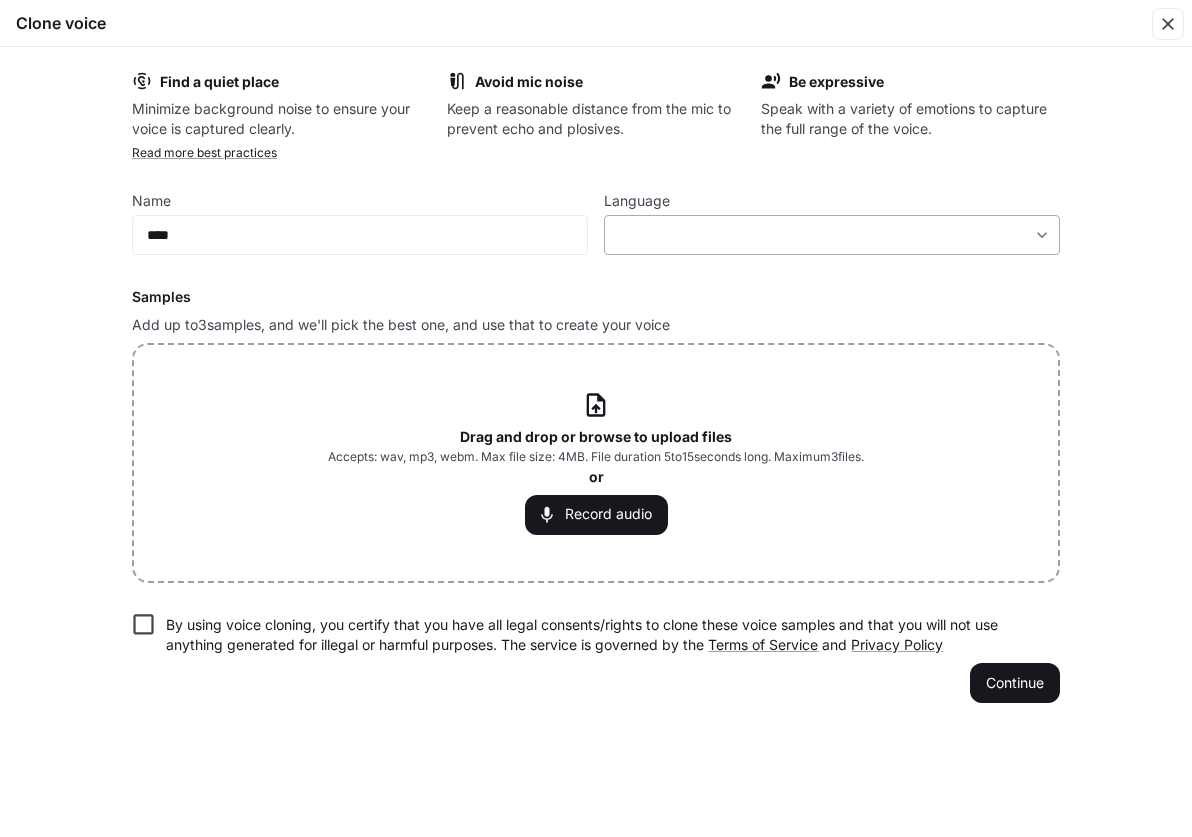 click on "**********" at bounding box center [596, 419] 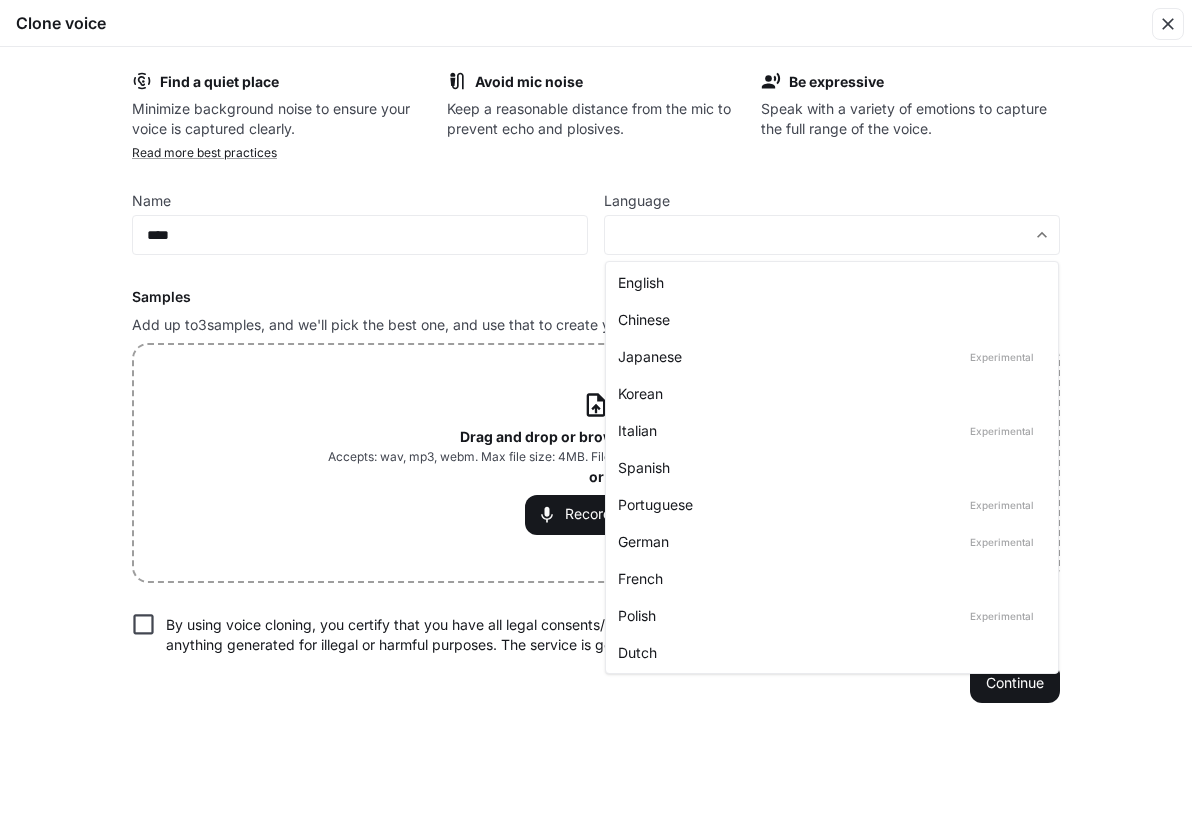 click on "English" at bounding box center (828, 282) 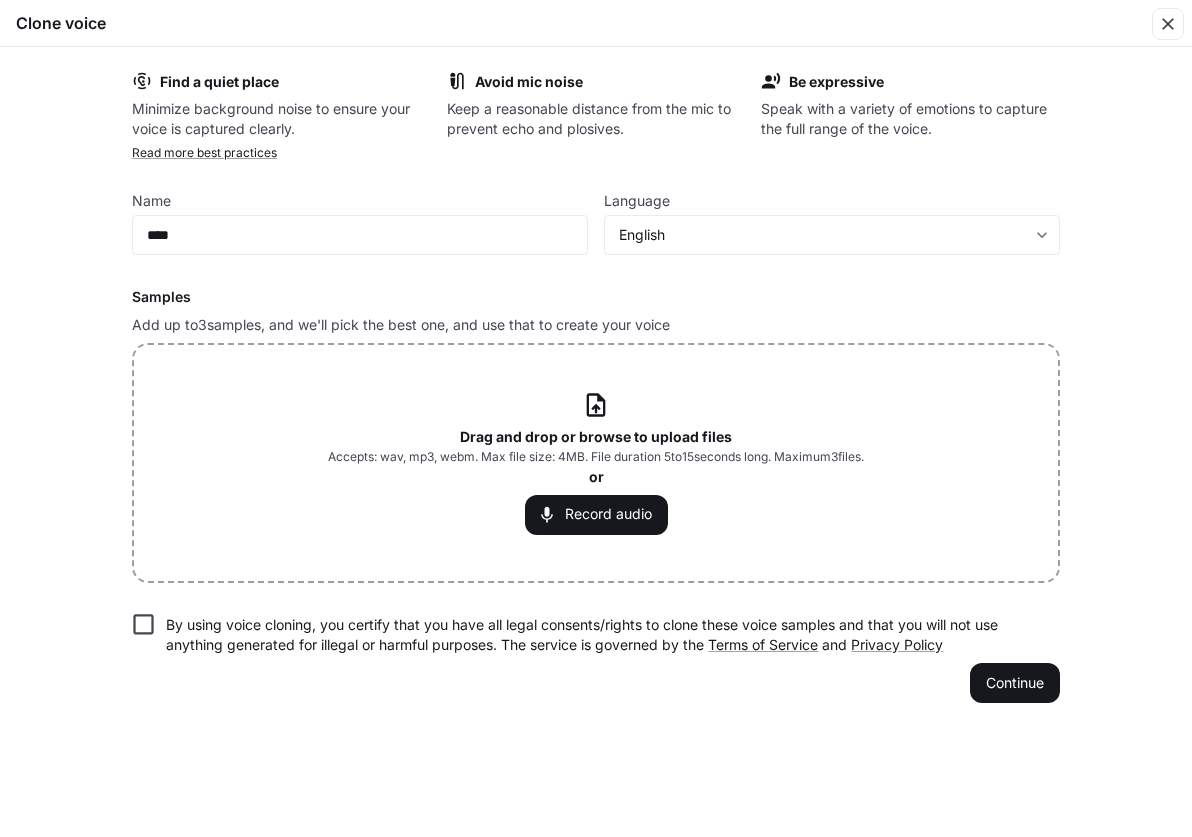 click on "Drag and drop or browse to upload files Accepts: wav, mp3, webm. Max file size: 4MB. File duration   5  to  15  seconds long. Maximum  3  files. or Record audio" at bounding box center [596, 462] 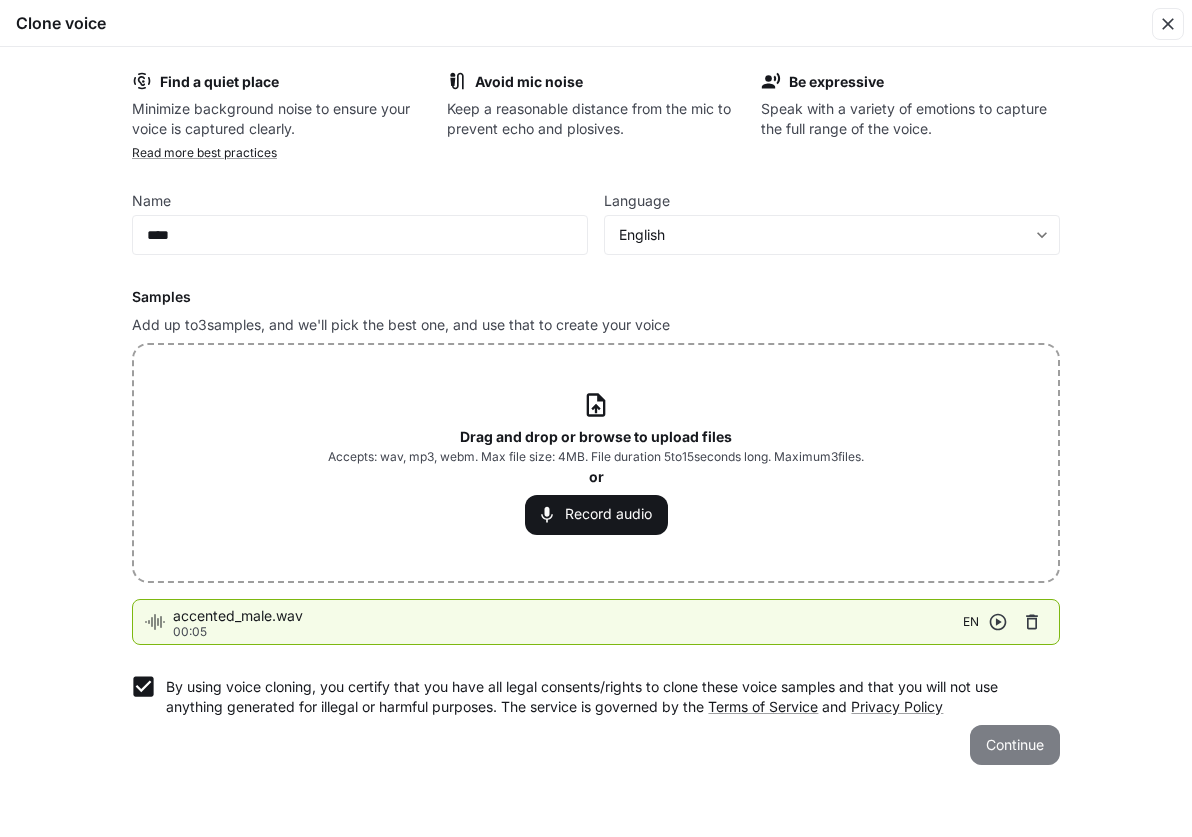 click on "Continue" at bounding box center (1015, 745) 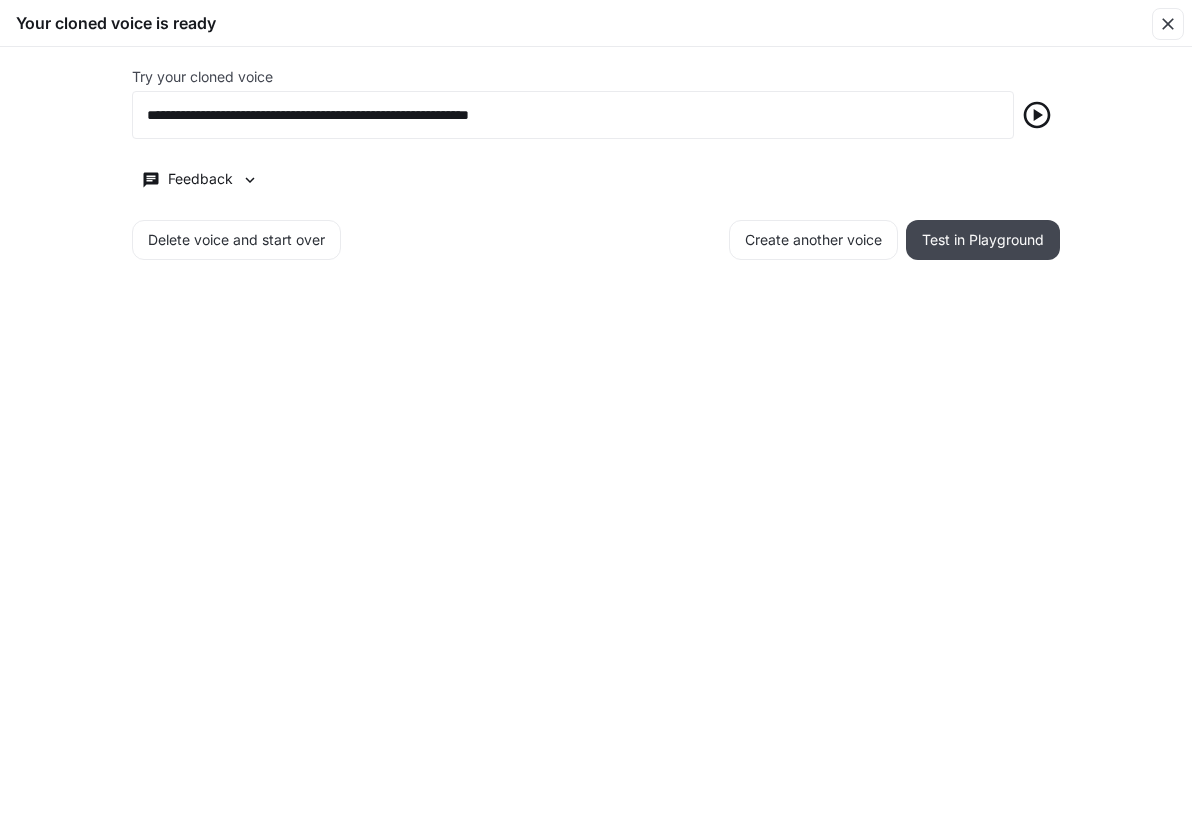 click on "Test in Playground" at bounding box center [983, 240] 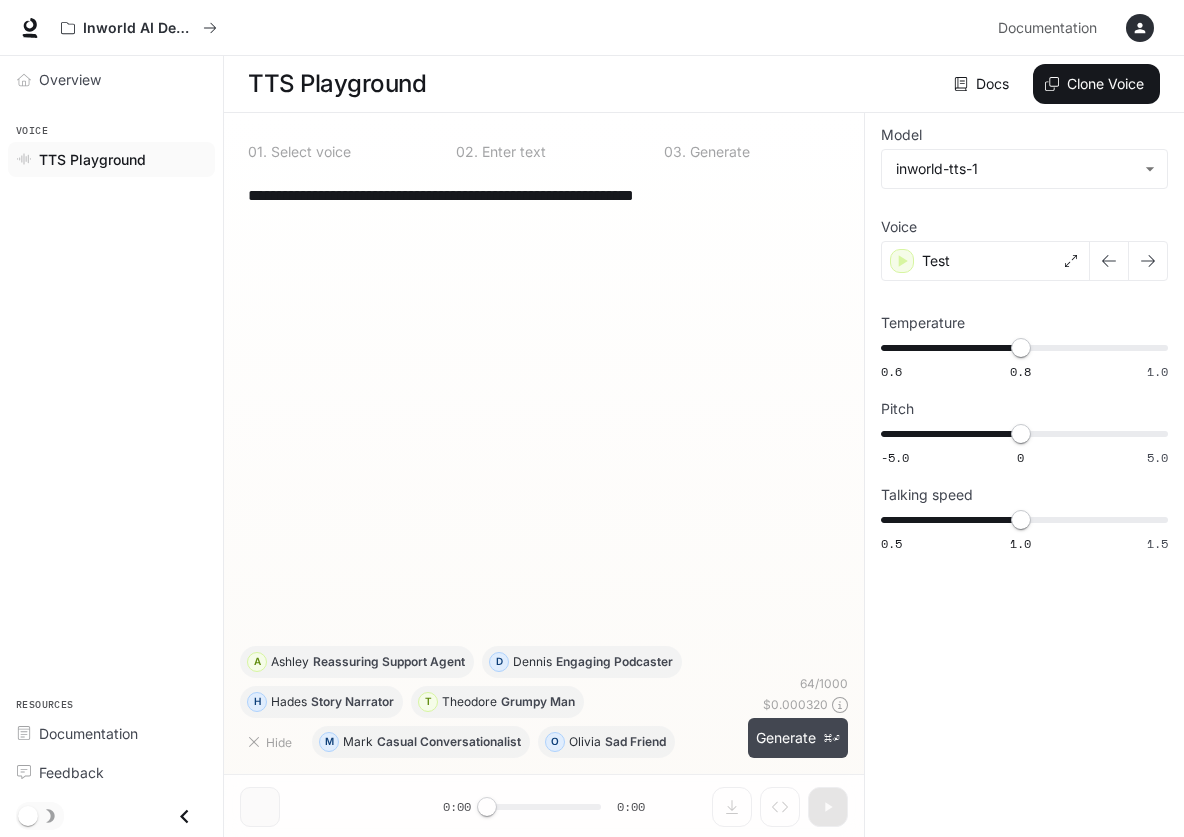 click on "Generate ⌘⏎" at bounding box center [798, 738] 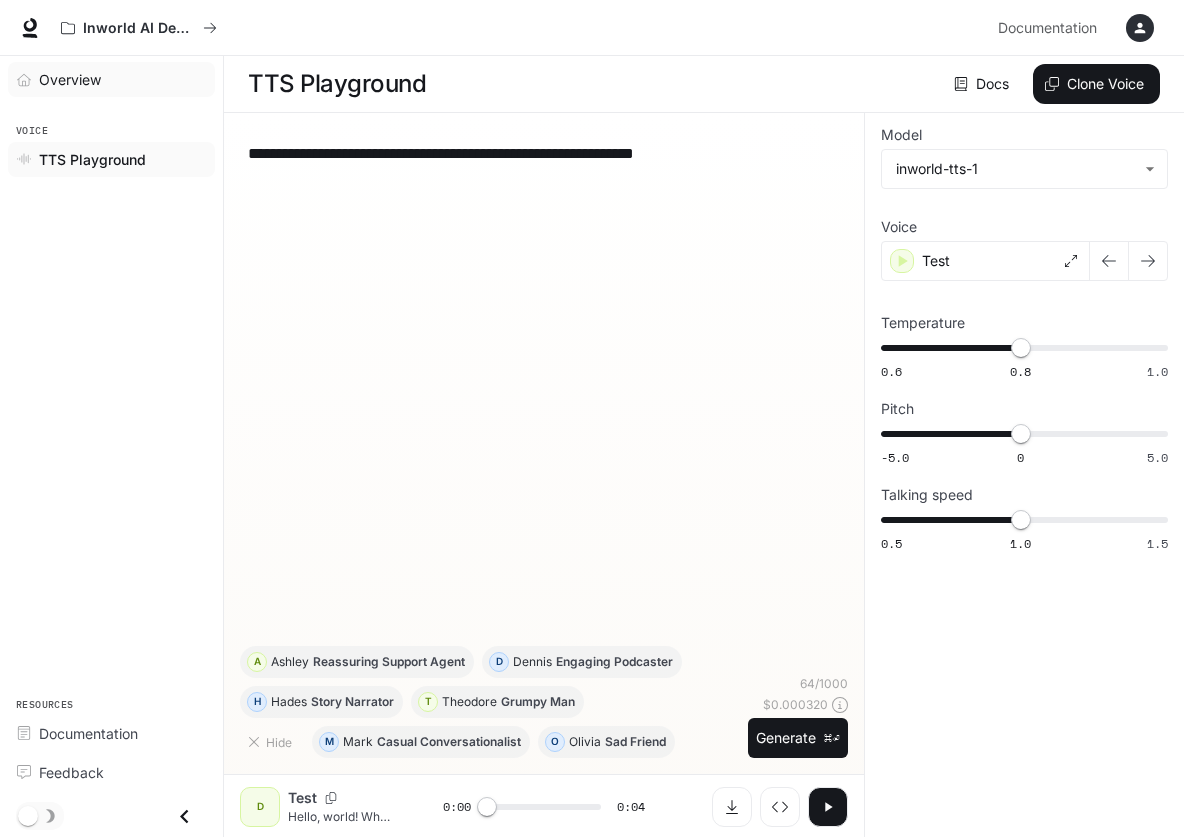 click on "Overview" at bounding box center (70, 79) 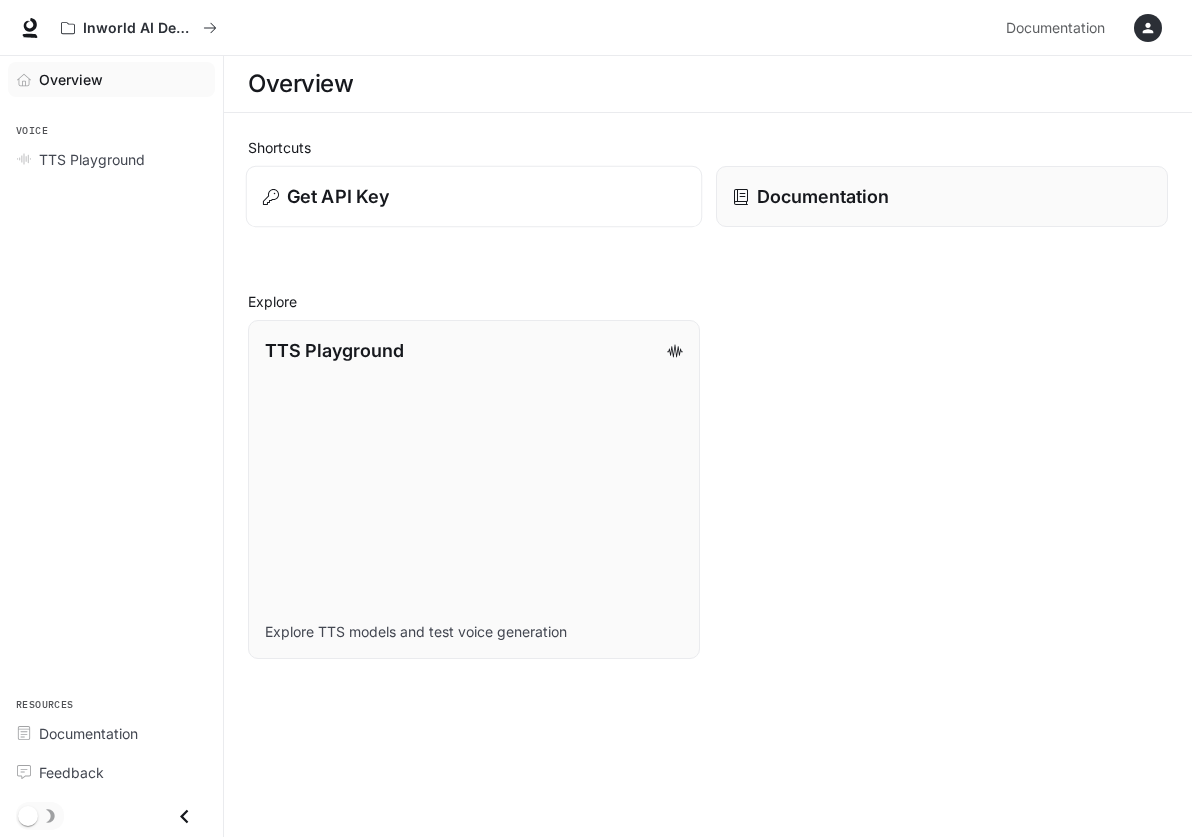 click on "Get API Key" at bounding box center (338, 196) 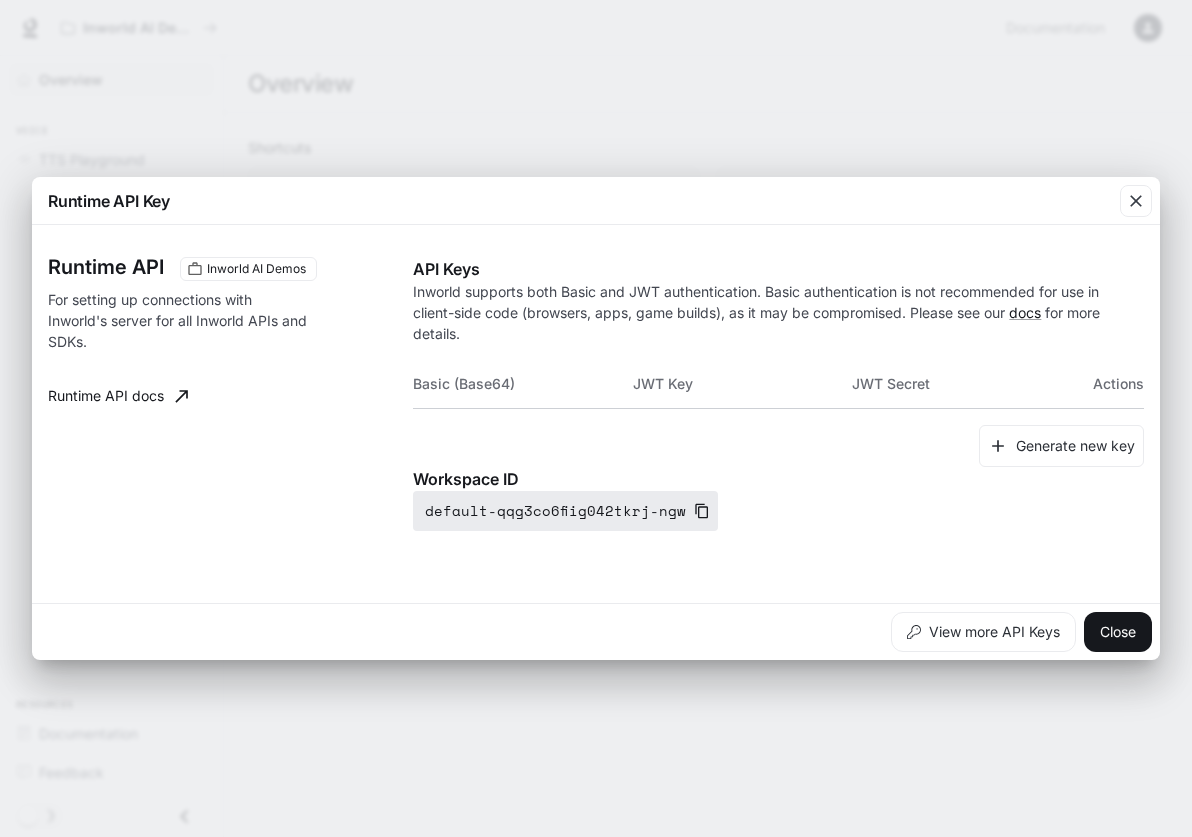click at bounding box center [702, 511] 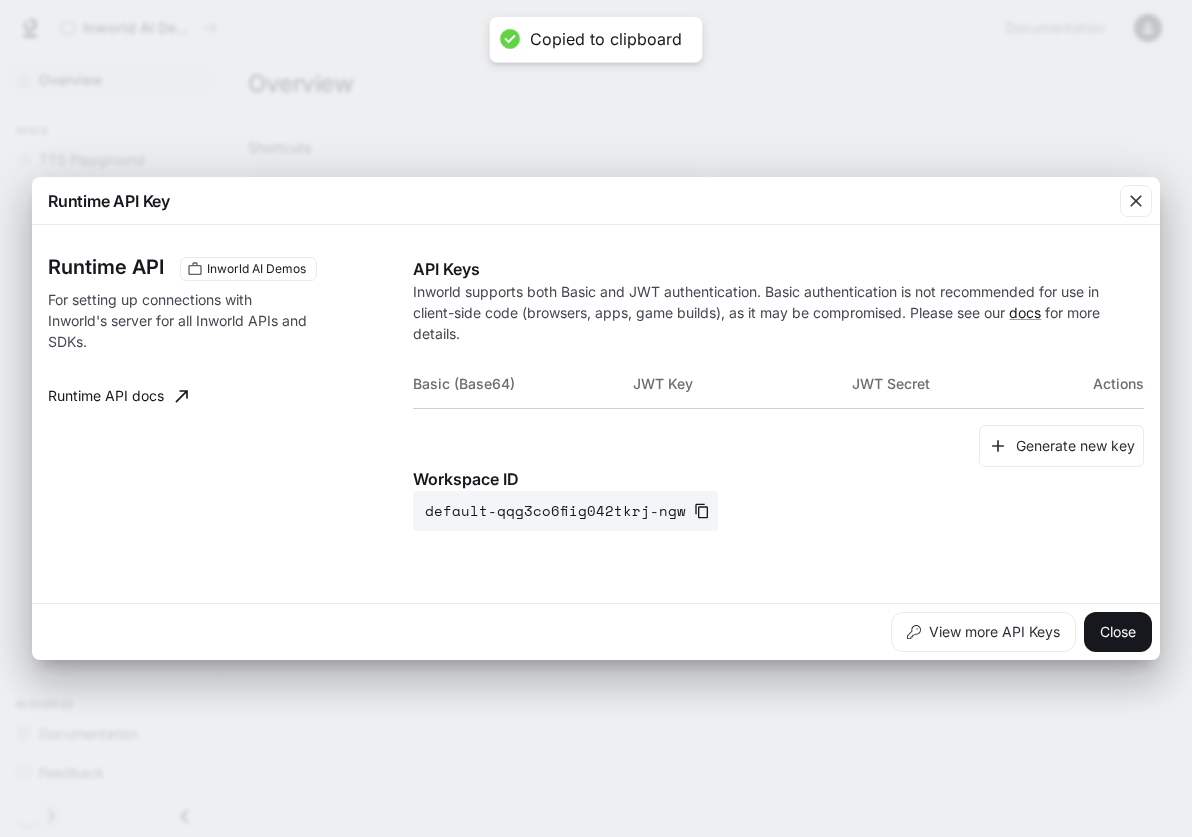 click on "Runtime API Key Runtime API Inworld AI Demos For setting up connections with Inworld's server for all Inworld APIs and SDKs. Runtime API docs API Keys Inworld supports both Basic and JWT authentication. Basic authentication is not recommended for use in client-side code (browsers, apps, game builds), as it may be compromised. Please see our   docs   for more details. Basic (Base64) JWT Key JWT Secret Actions Generate new key Workspace ID default-qqg3co6fiig042tkrj-ngw  View more API Keys Close" at bounding box center [596, 418] 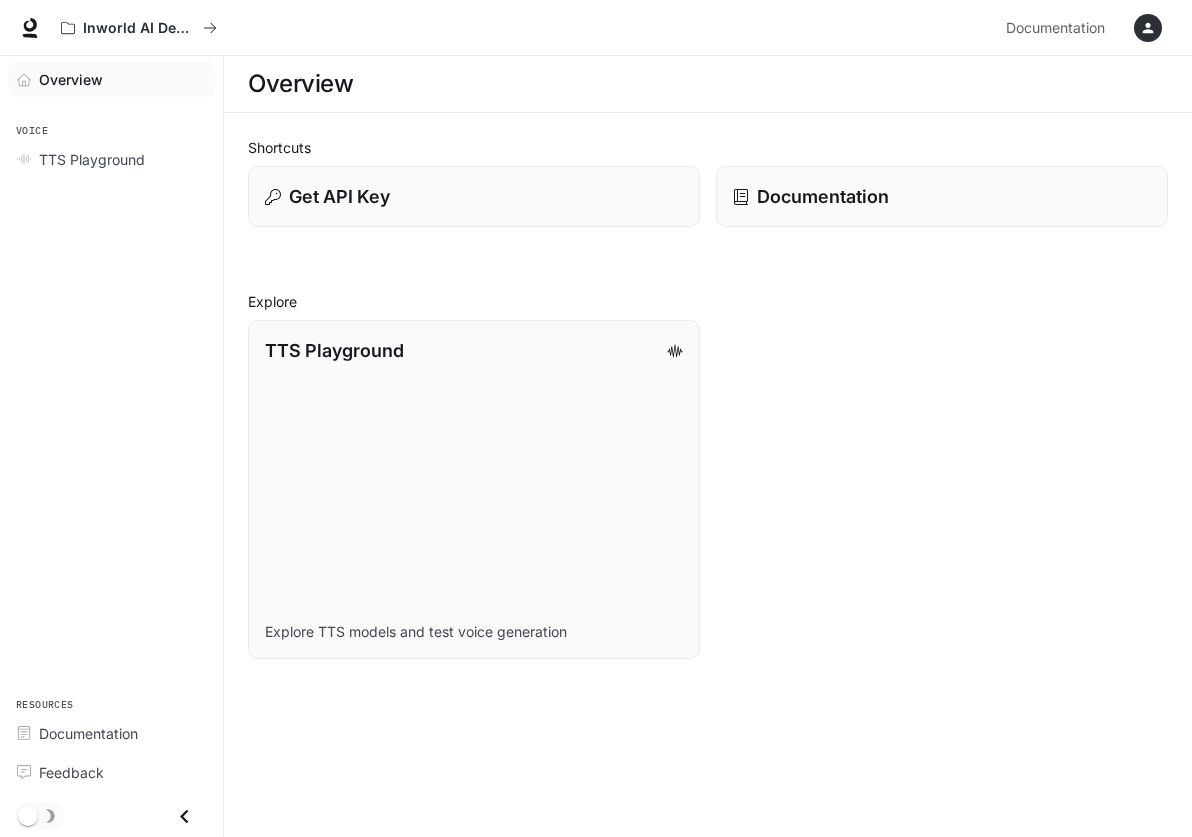 click at bounding box center (1148, 28) 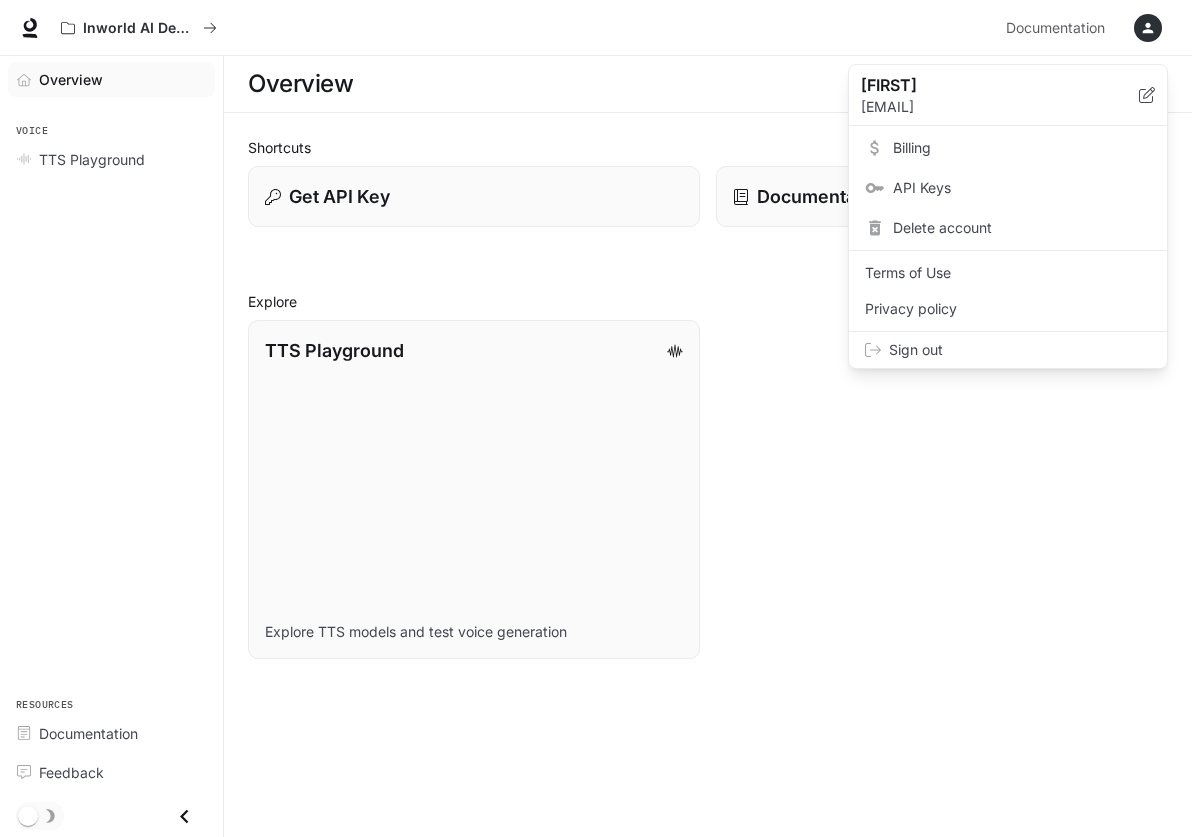 click on "Billing" at bounding box center [1022, 148] 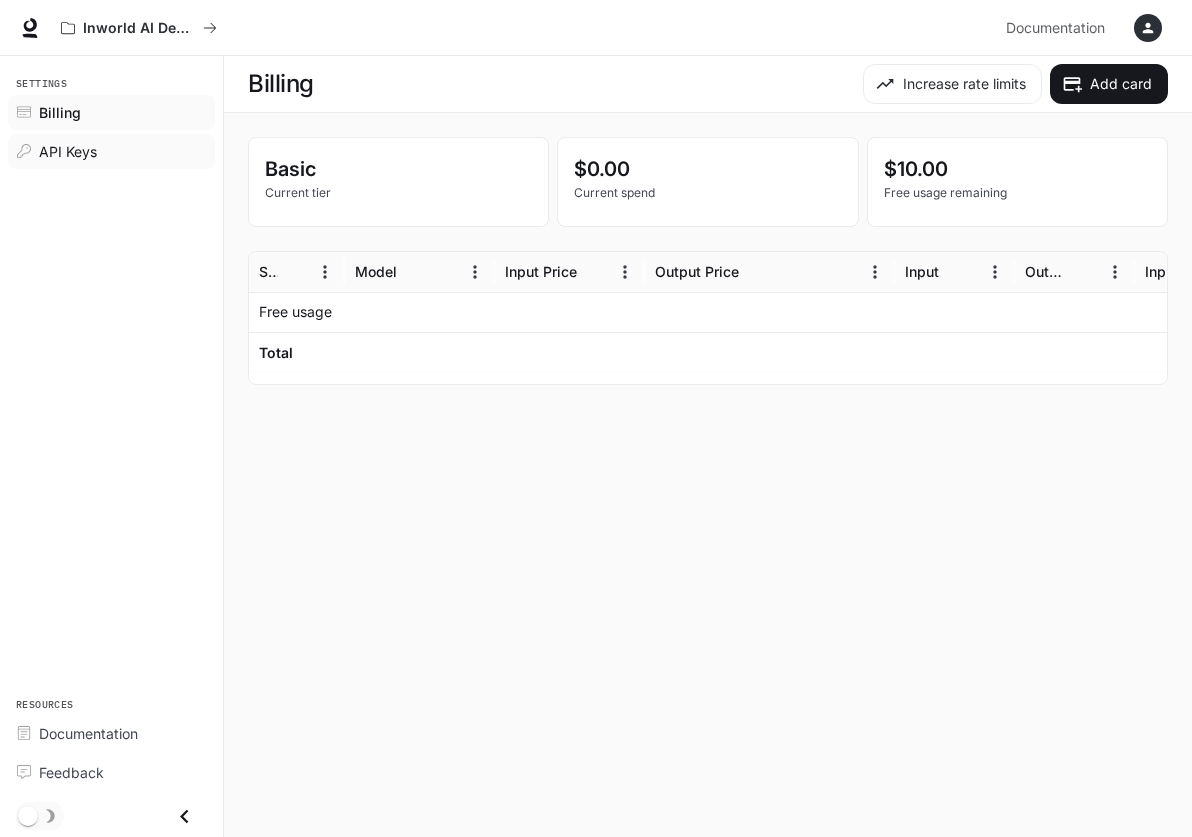 click on "API Keys" at bounding box center [68, 151] 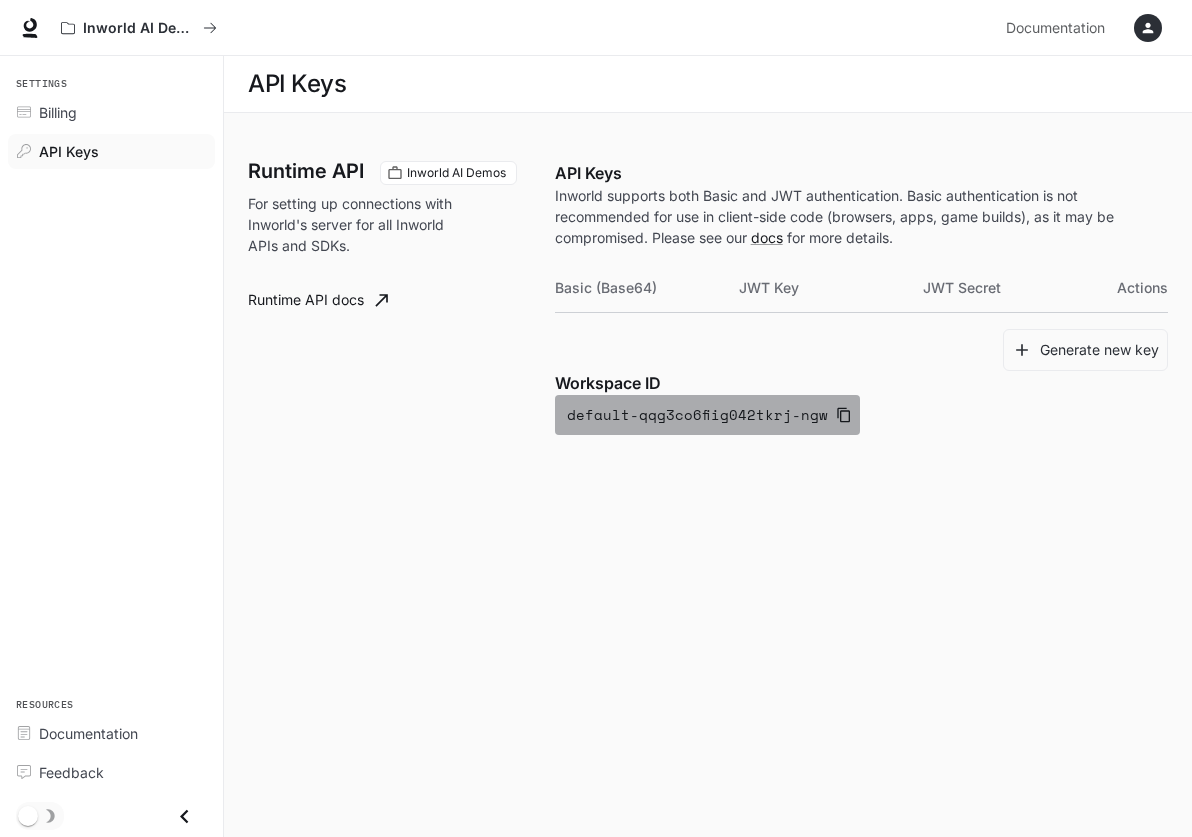 click at bounding box center (844, 415) 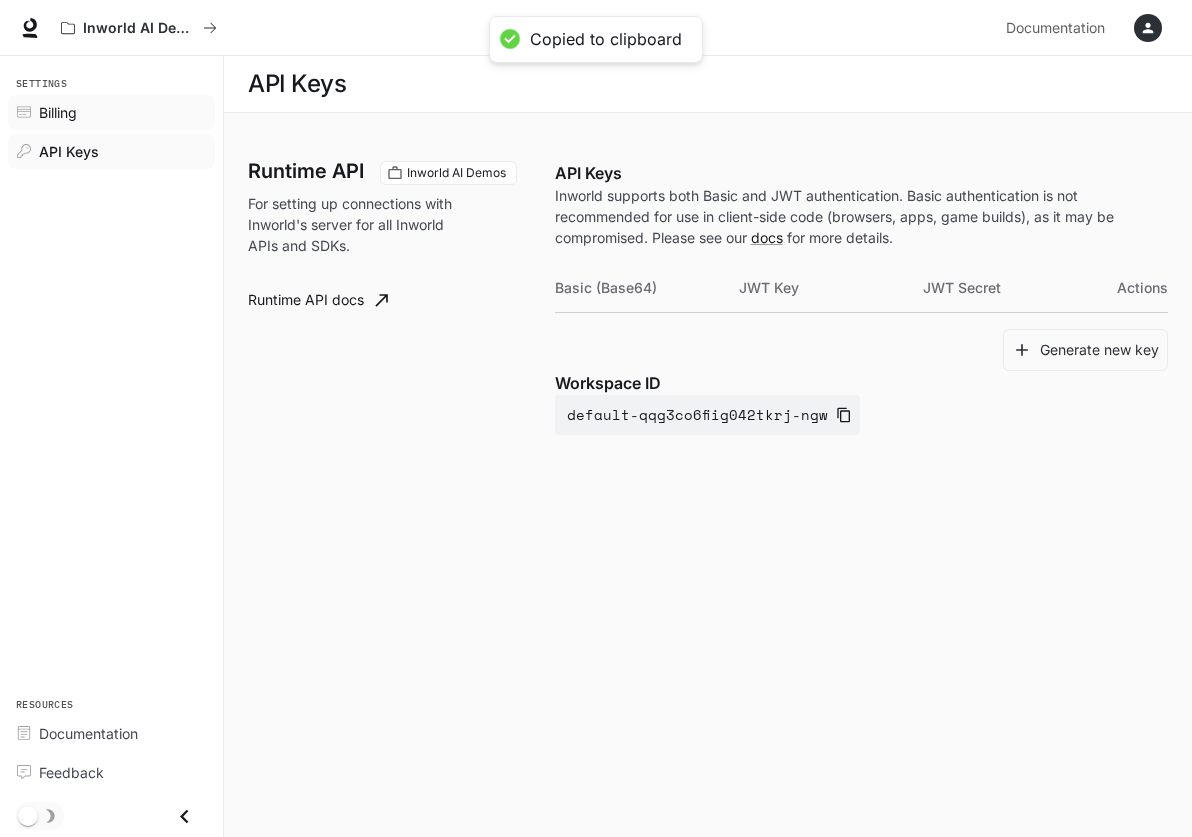 click on "Billing" at bounding box center [122, 112] 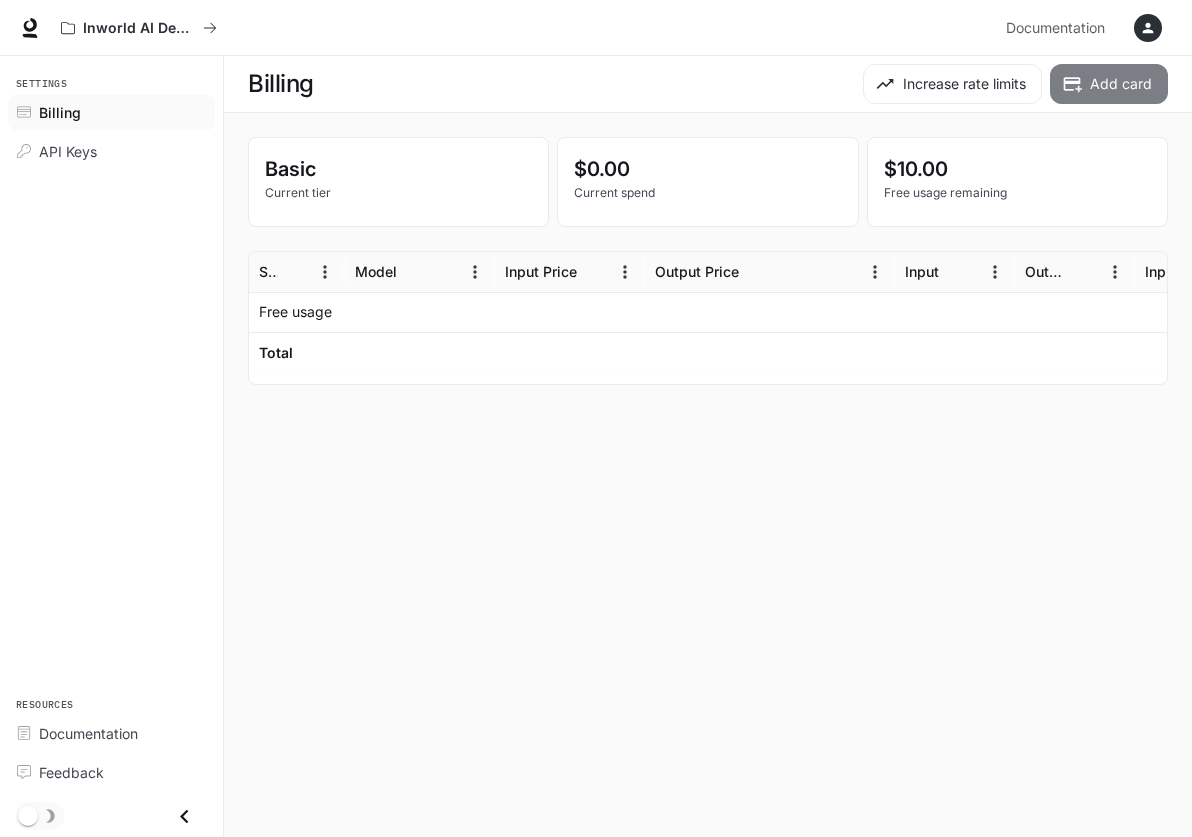 click on "Add card" at bounding box center (1109, 84) 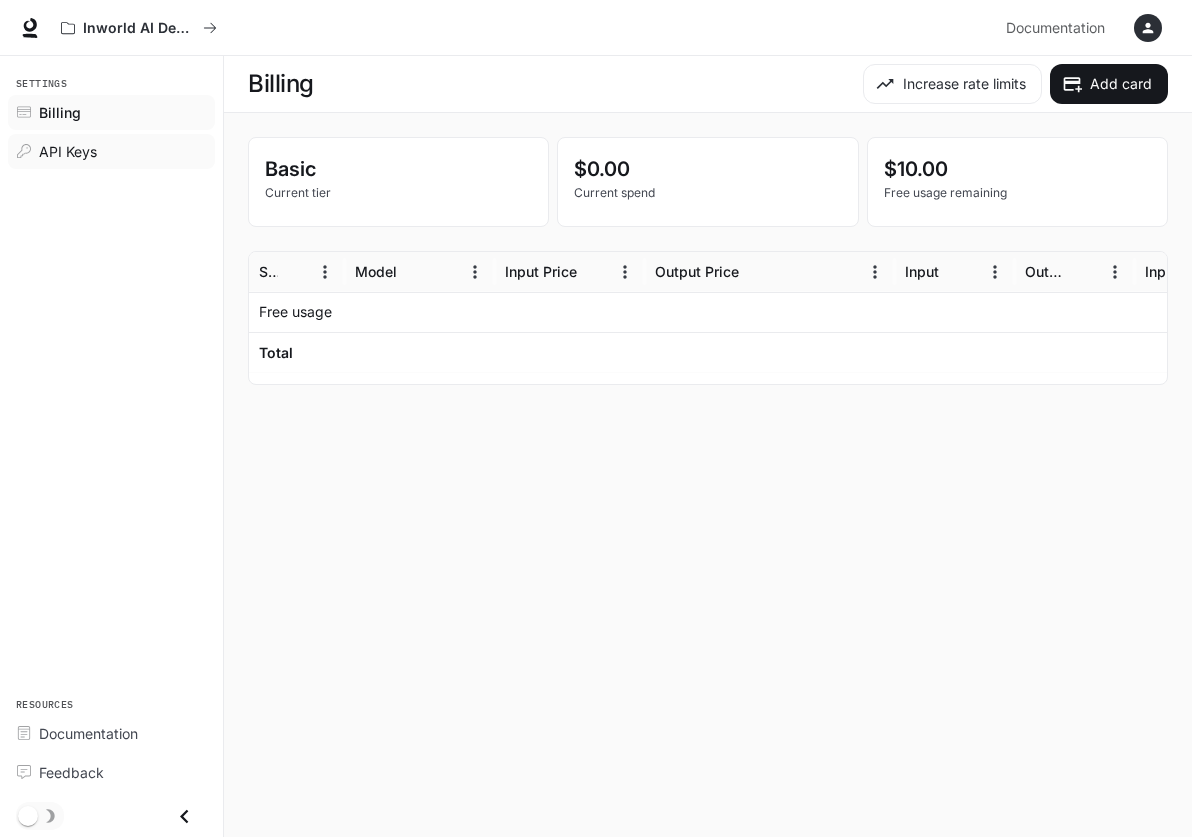 click on "API Keys" at bounding box center (122, 151) 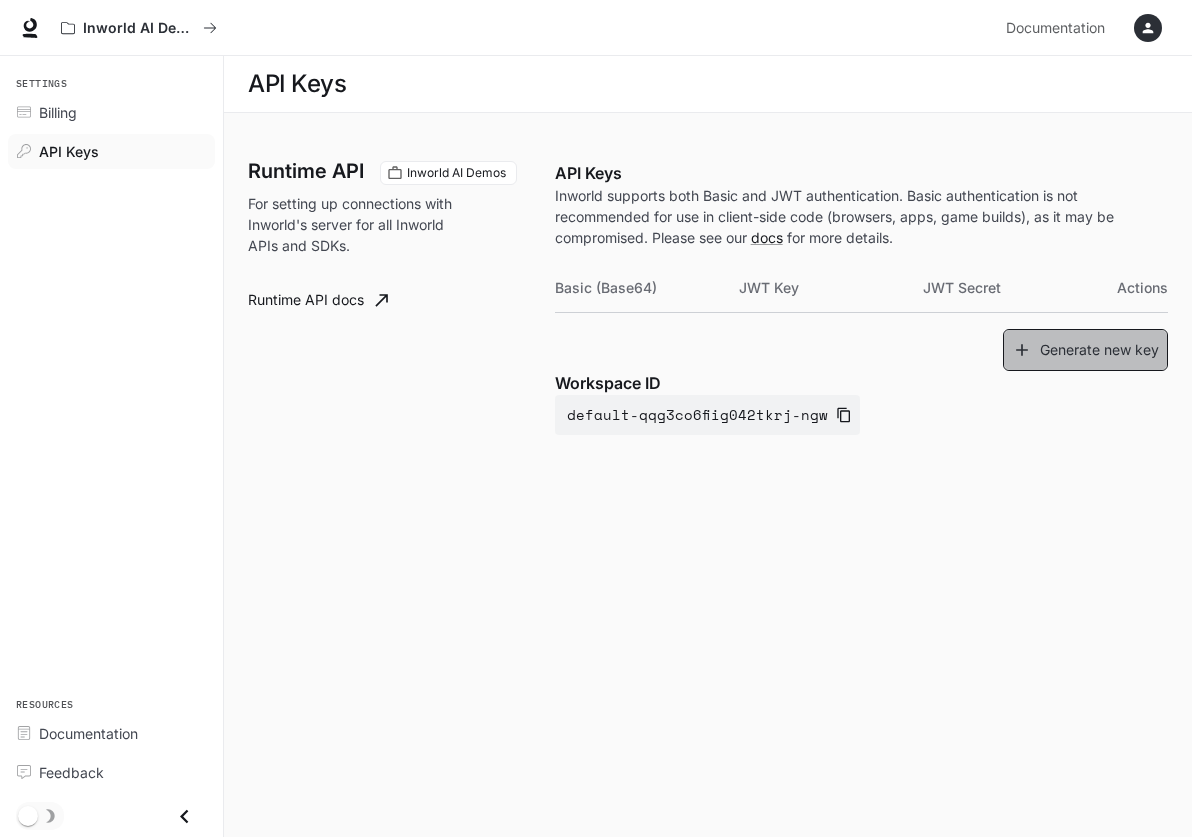 click on "Generate new key" at bounding box center (1085, 350) 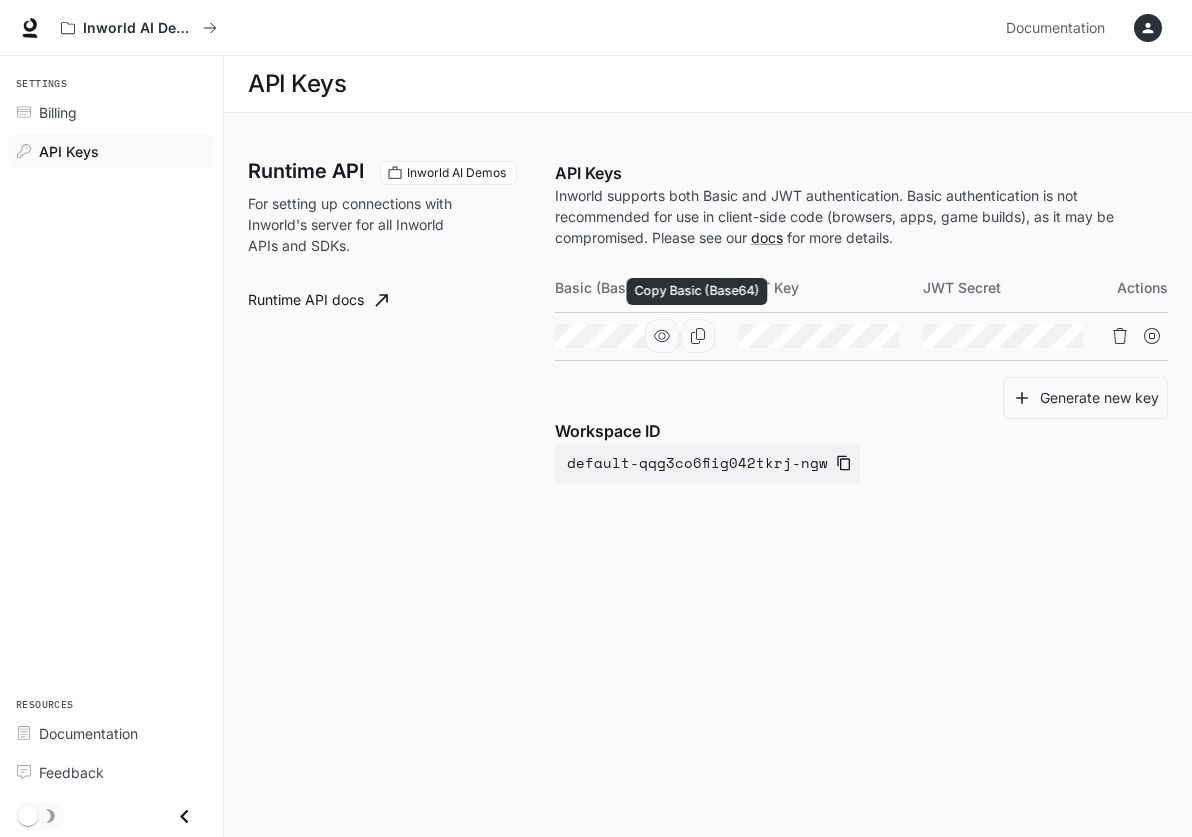 click at bounding box center [698, 336] 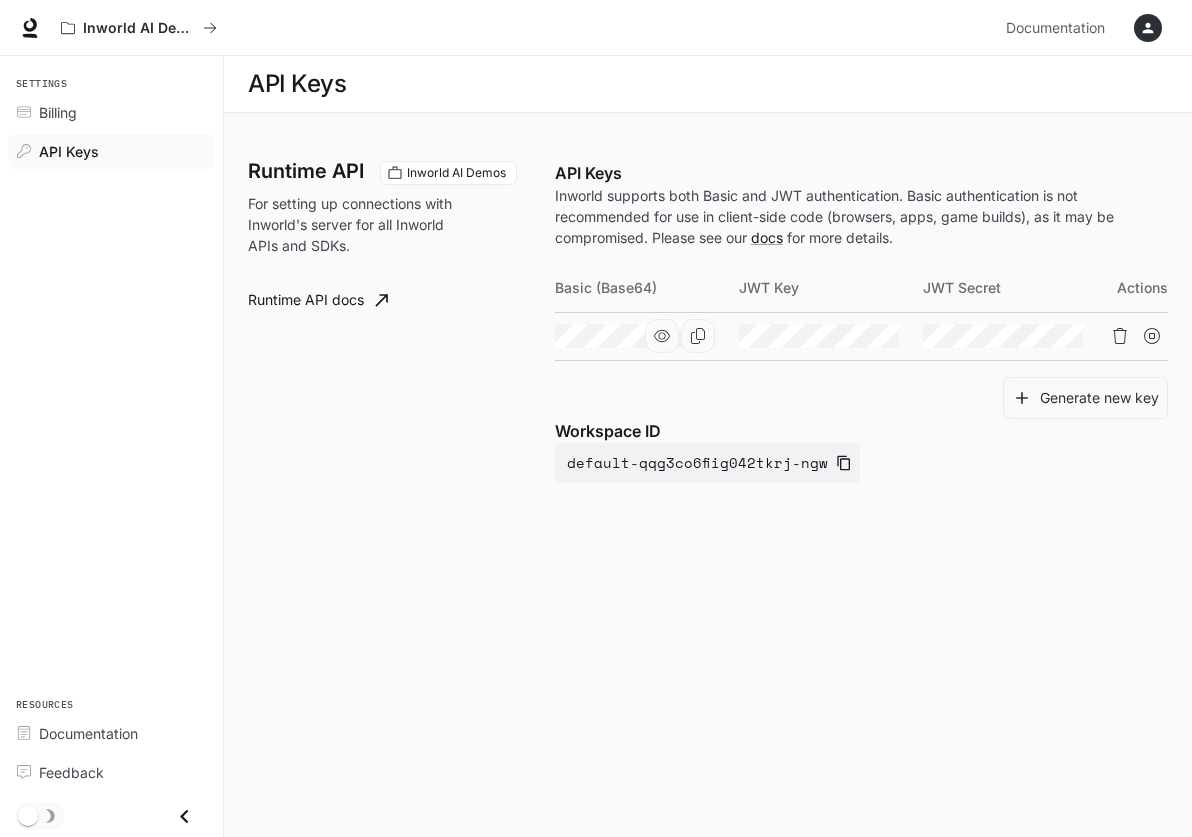 click at bounding box center [1148, 28] 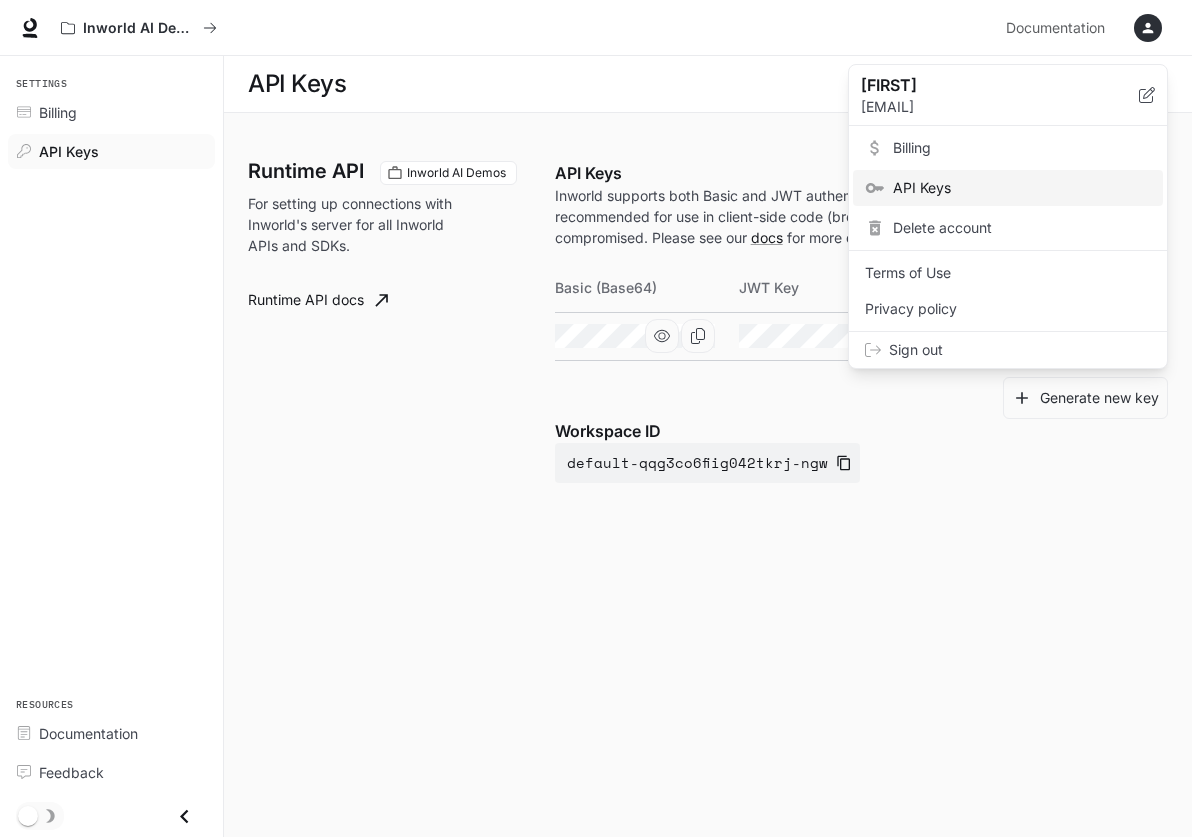 click at bounding box center (596, 418) 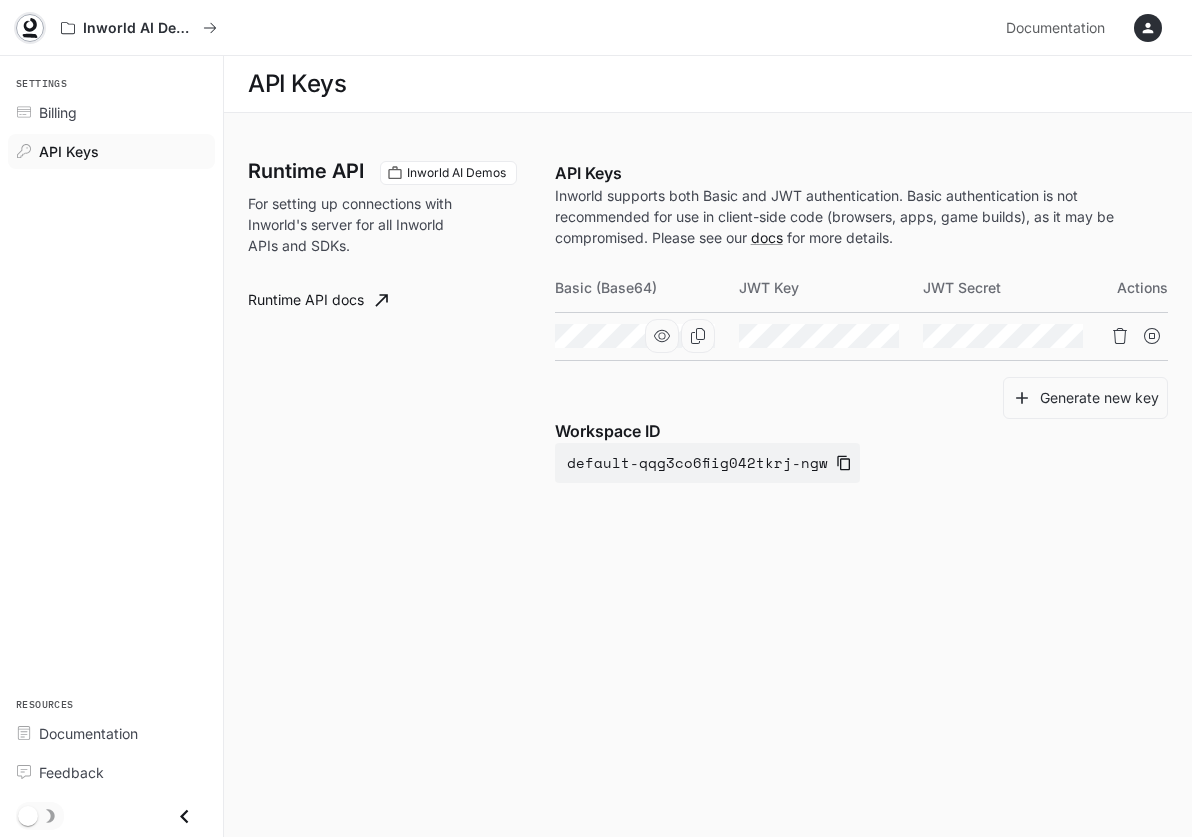 click at bounding box center (30, 28) 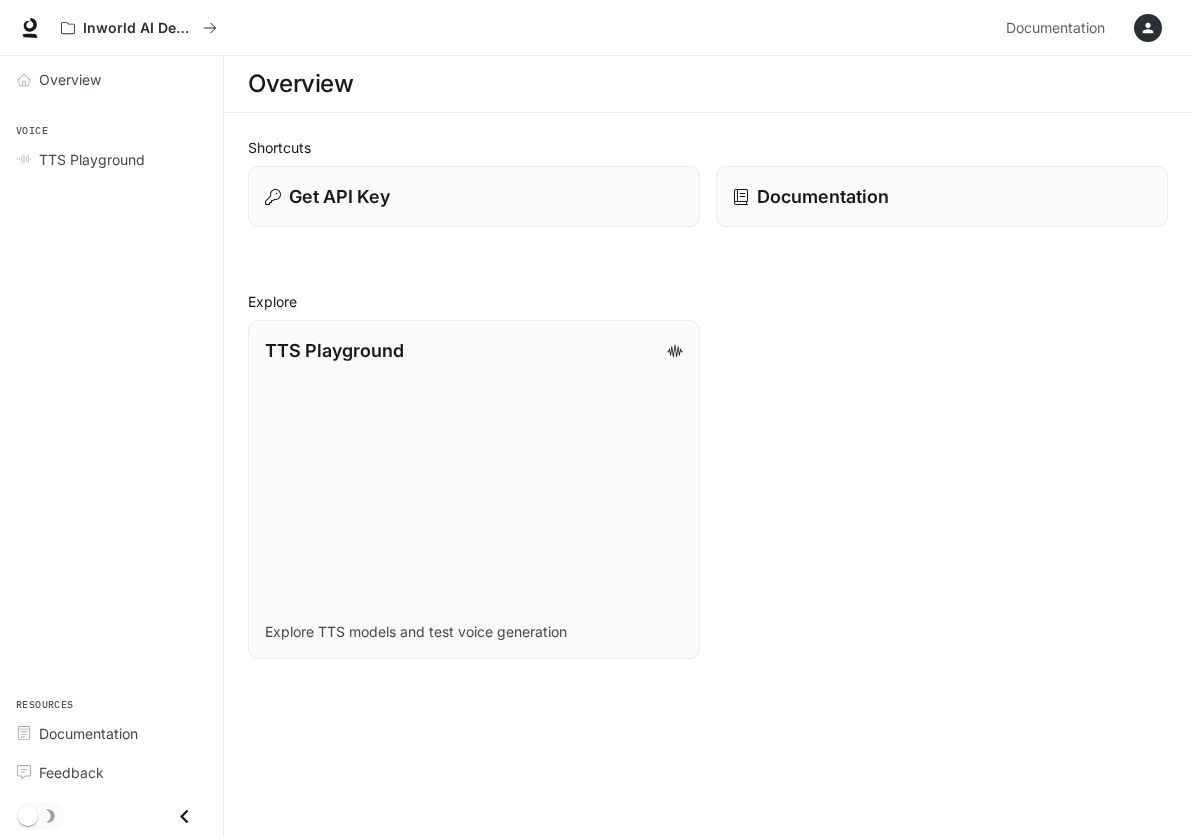 scroll, scrollTop: 0, scrollLeft: 0, axis: both 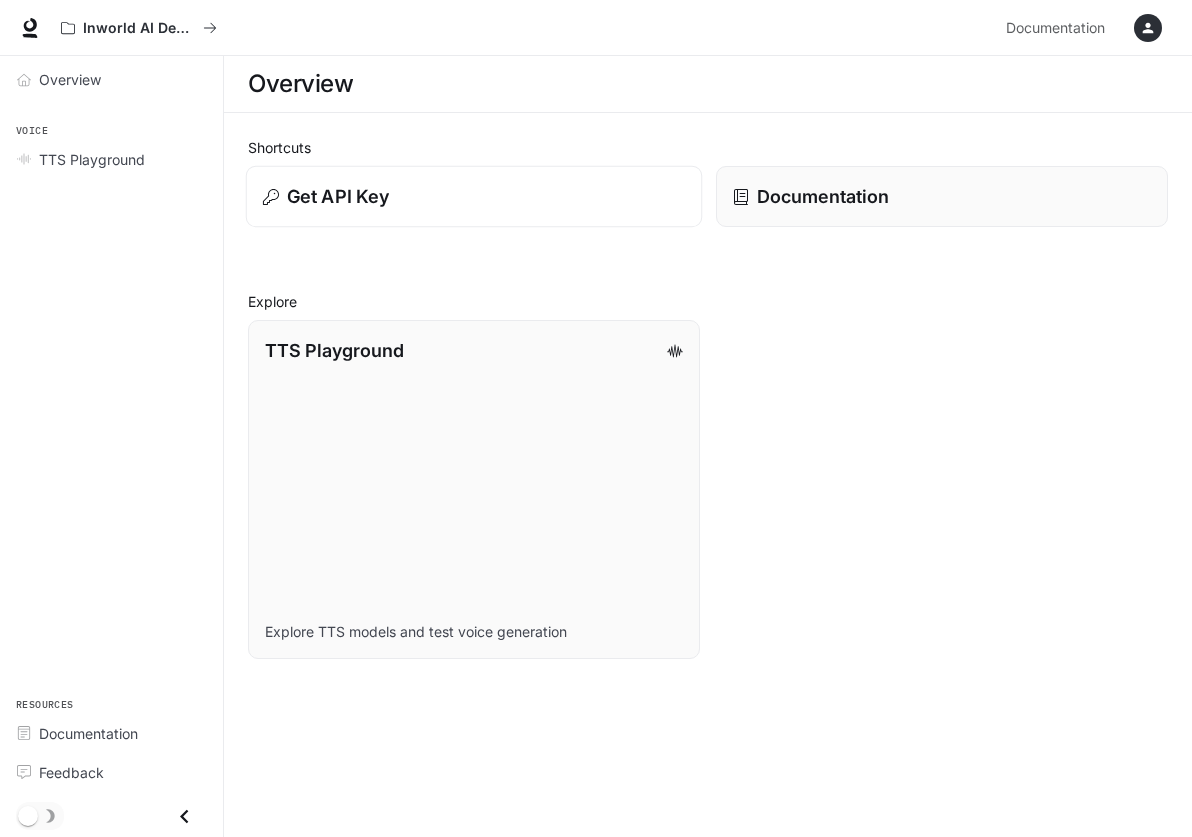 click on "Get API Key" at bounding box center (338, 196) 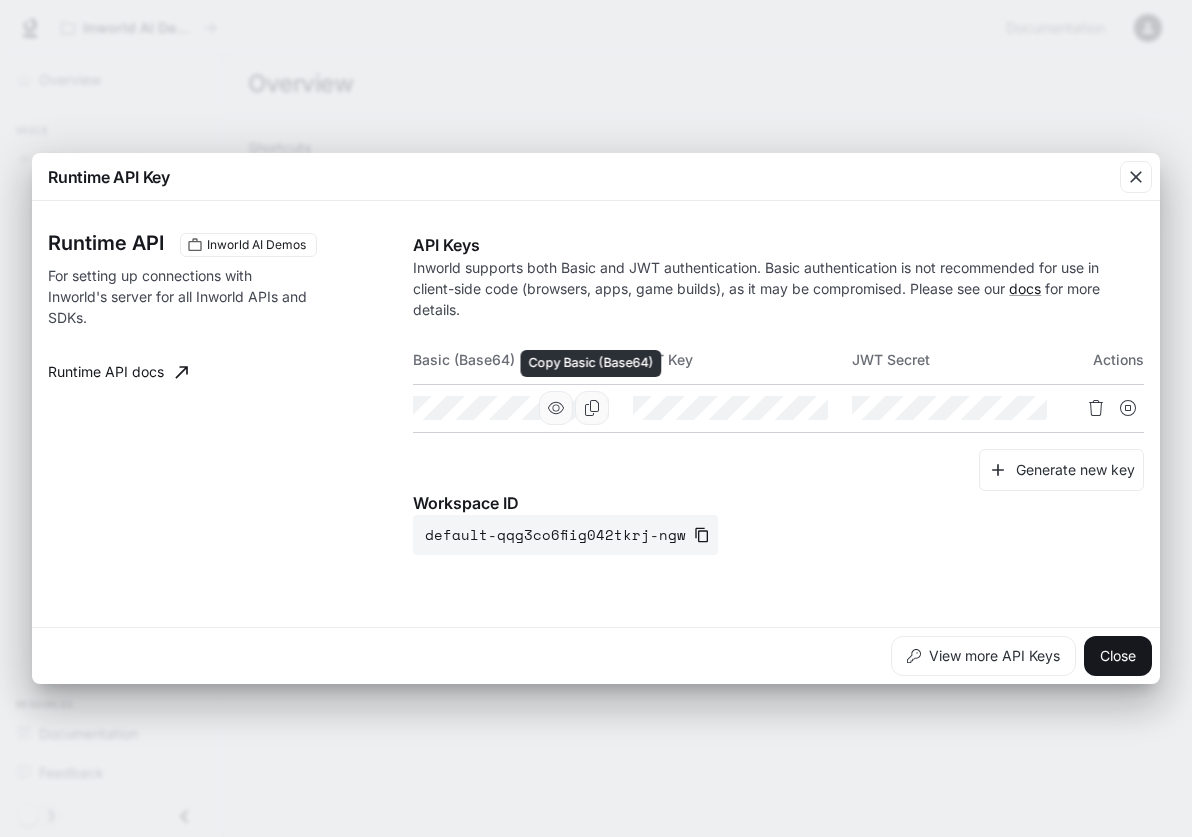 click at bounding box center [592, 408] 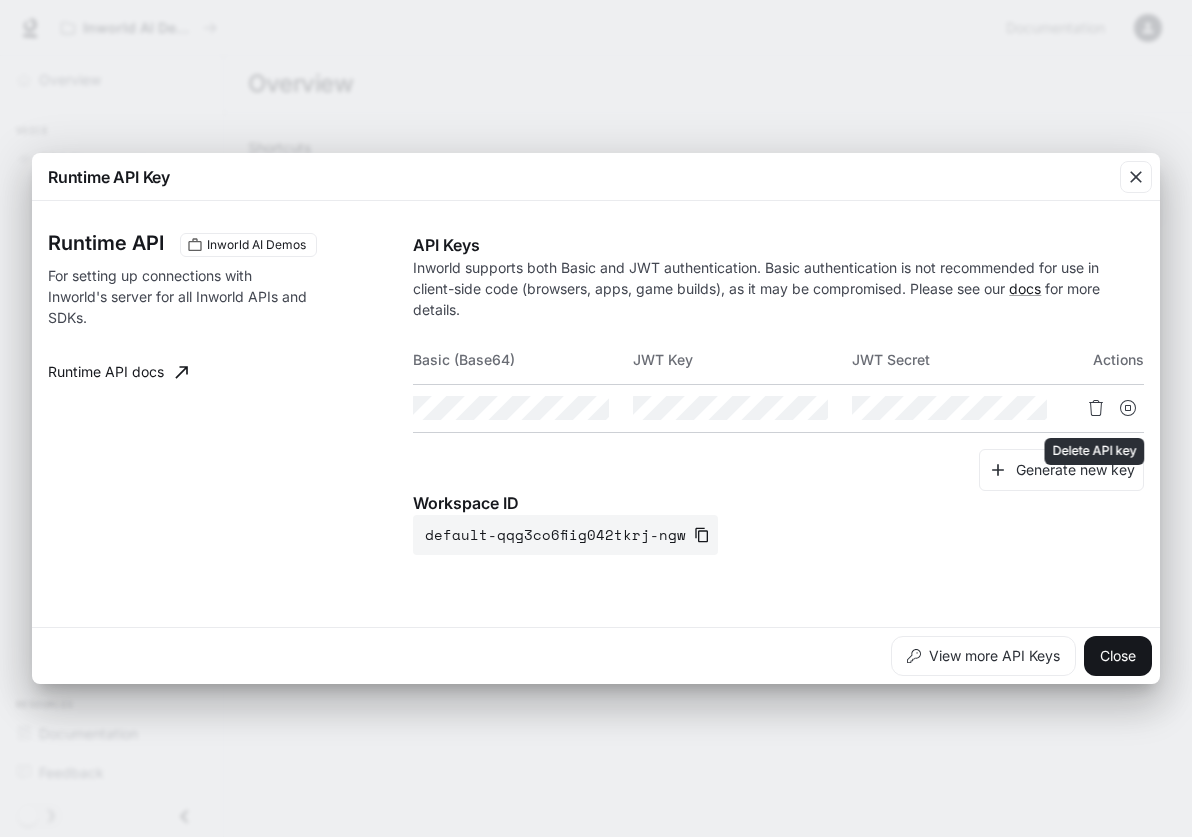 click at bounding box center [1096, 408] 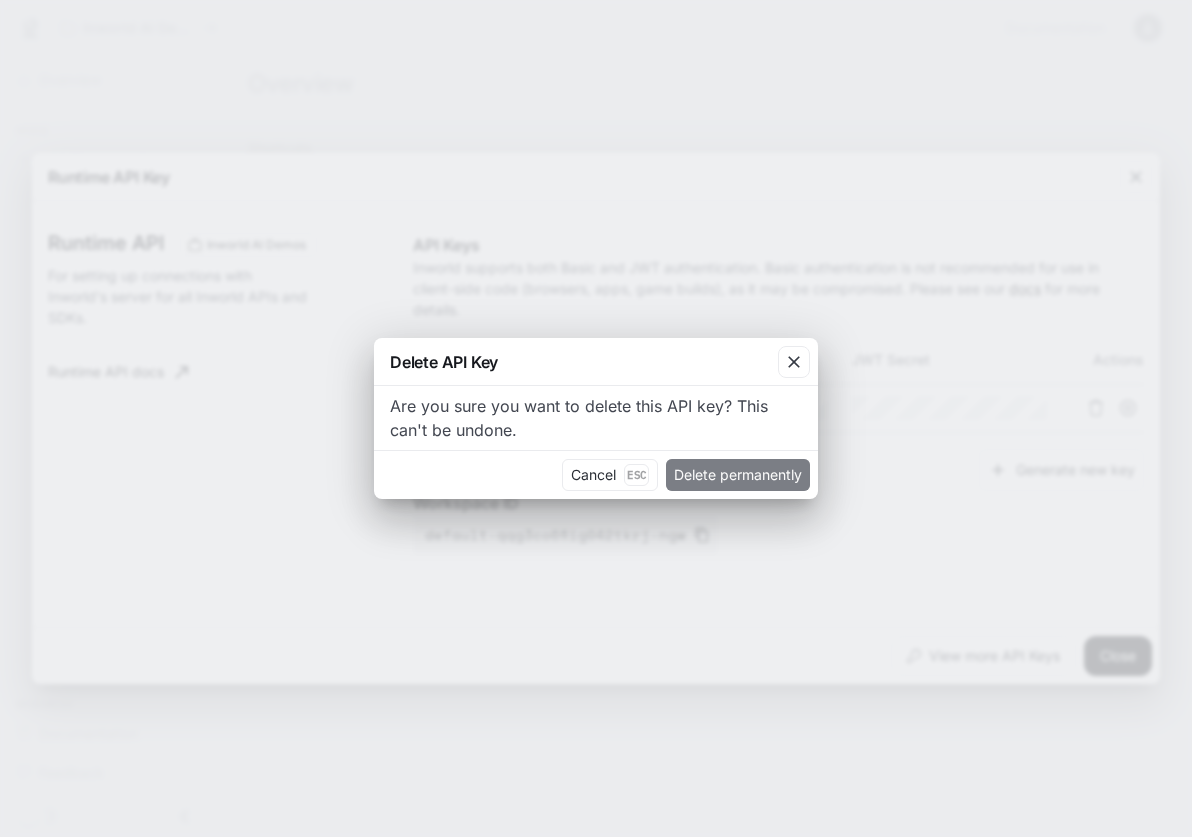 click on "Delete permanently" at bounding box center (738, 475) 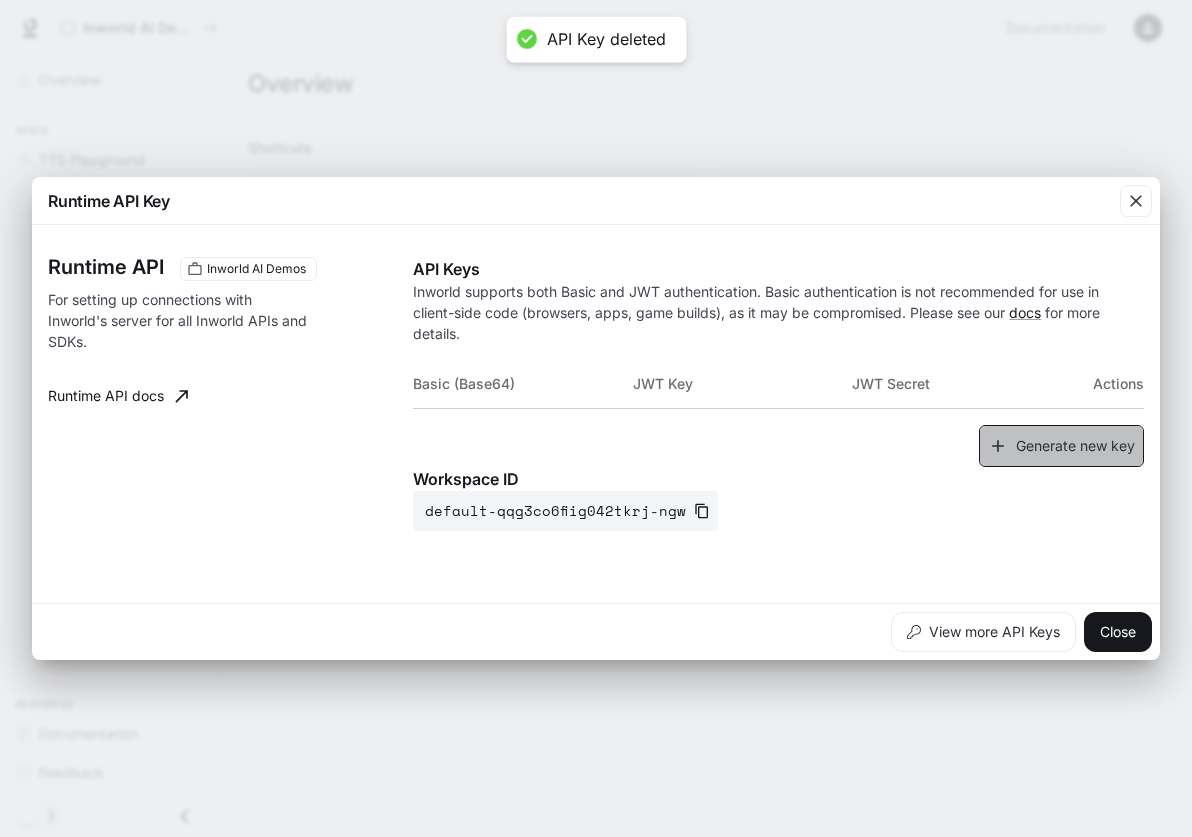 click on "Generate new key" at bounding box center [1061, 446] 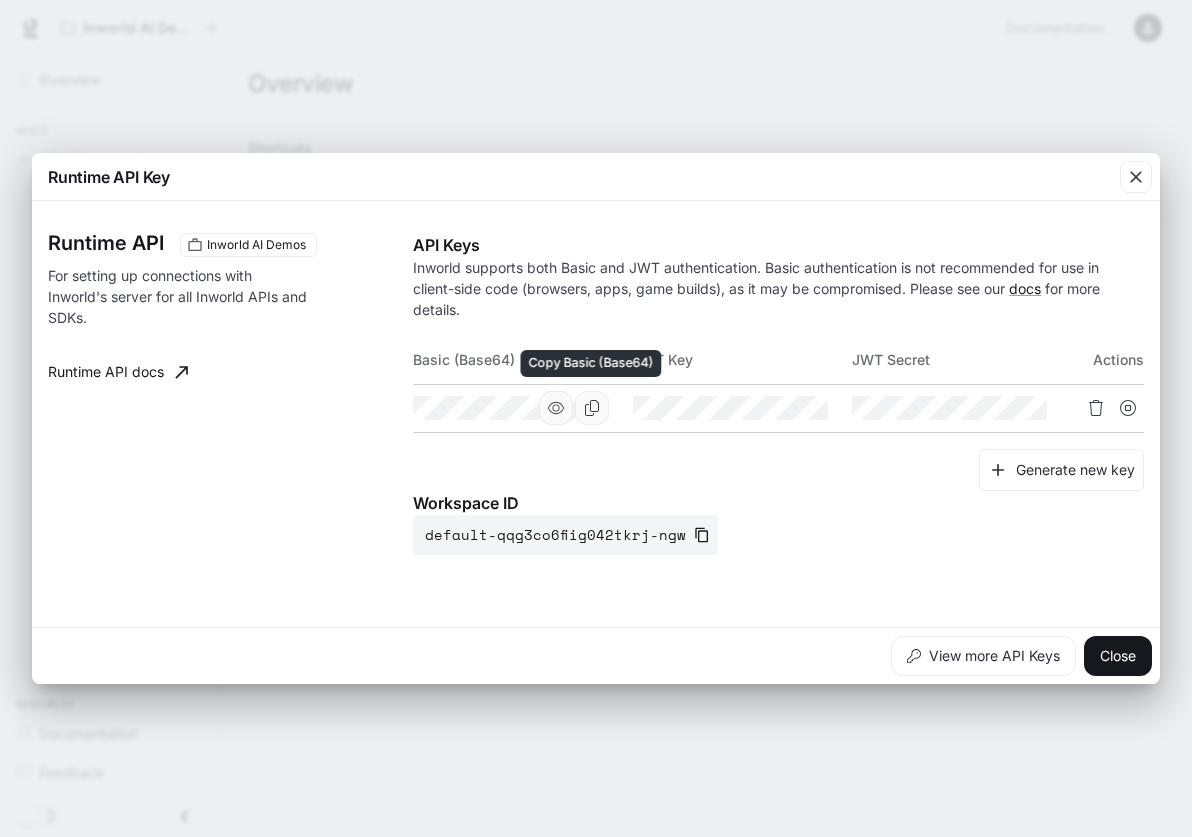 click at bounding box center [592, 408] 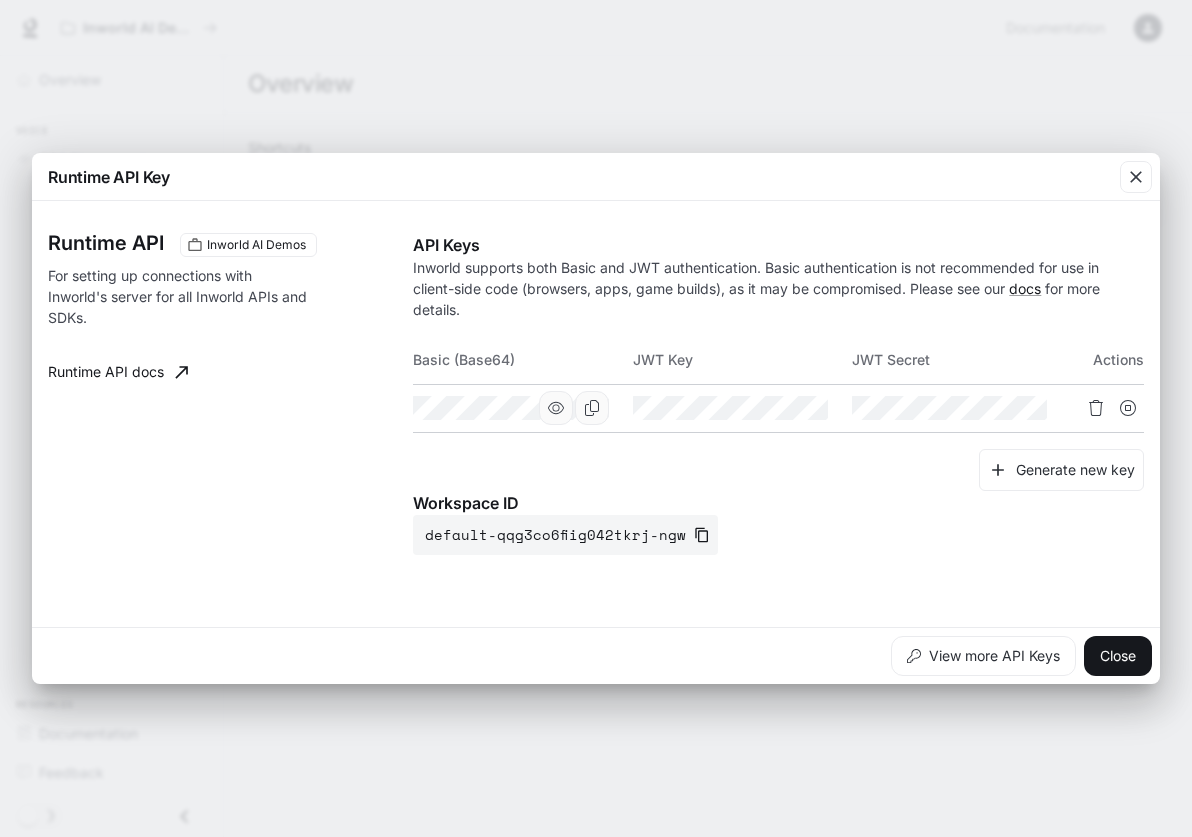 click on "Runtime API Key Runtime API Inworld AI Demos For setting up connections with Inworld's server for all Inworld APIs and SDKs. Runtime API docs API Keys Inworld supports both Basic and JWT authentication. Basic authentication is not recommended for use in client-side code (browsers, apps, game builds), as it may be compromised. Please see our   docs   for more details. Basic (Base64) JWT Key JWT Secret Actions Generate new key Workspace ID default-qqg3co6fiig042tkrj-ngw  View more API Keys Close" at bounding box center [596, 418] 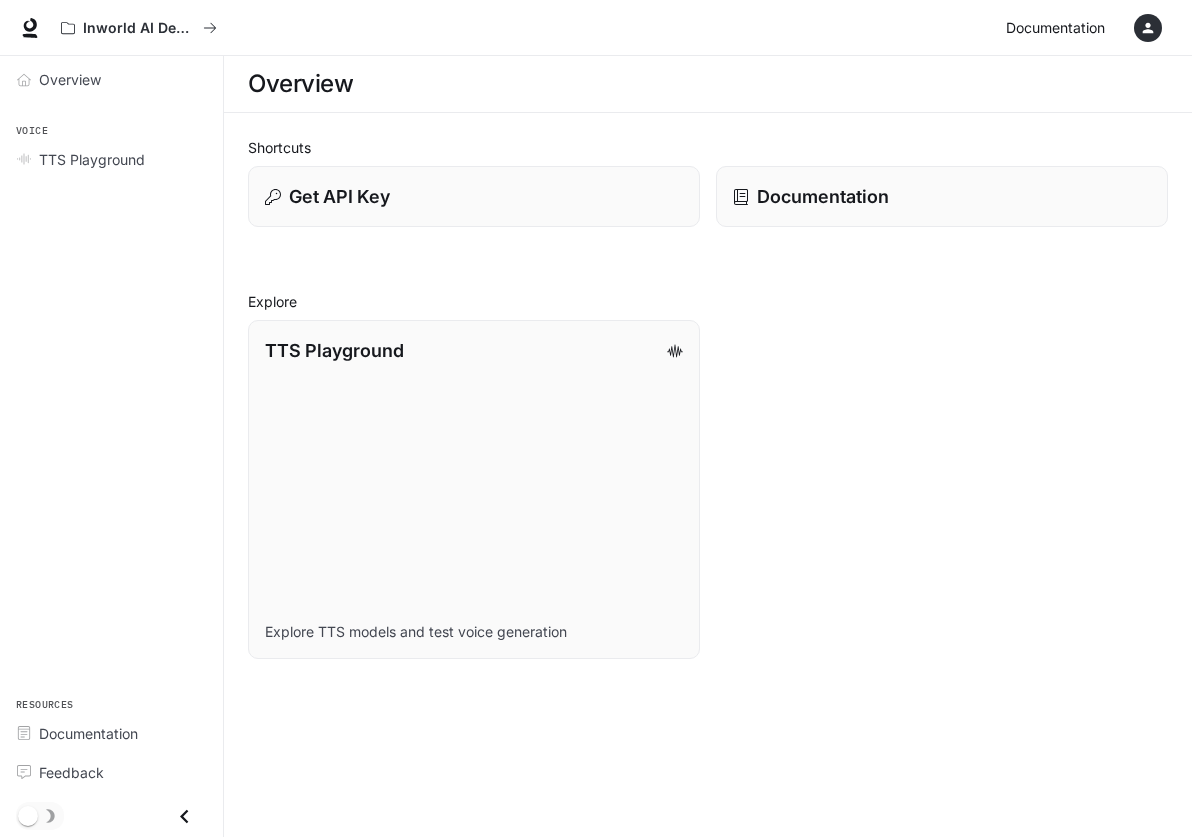 click on "Documentation Documentation" at bounding box center (1083, 28) 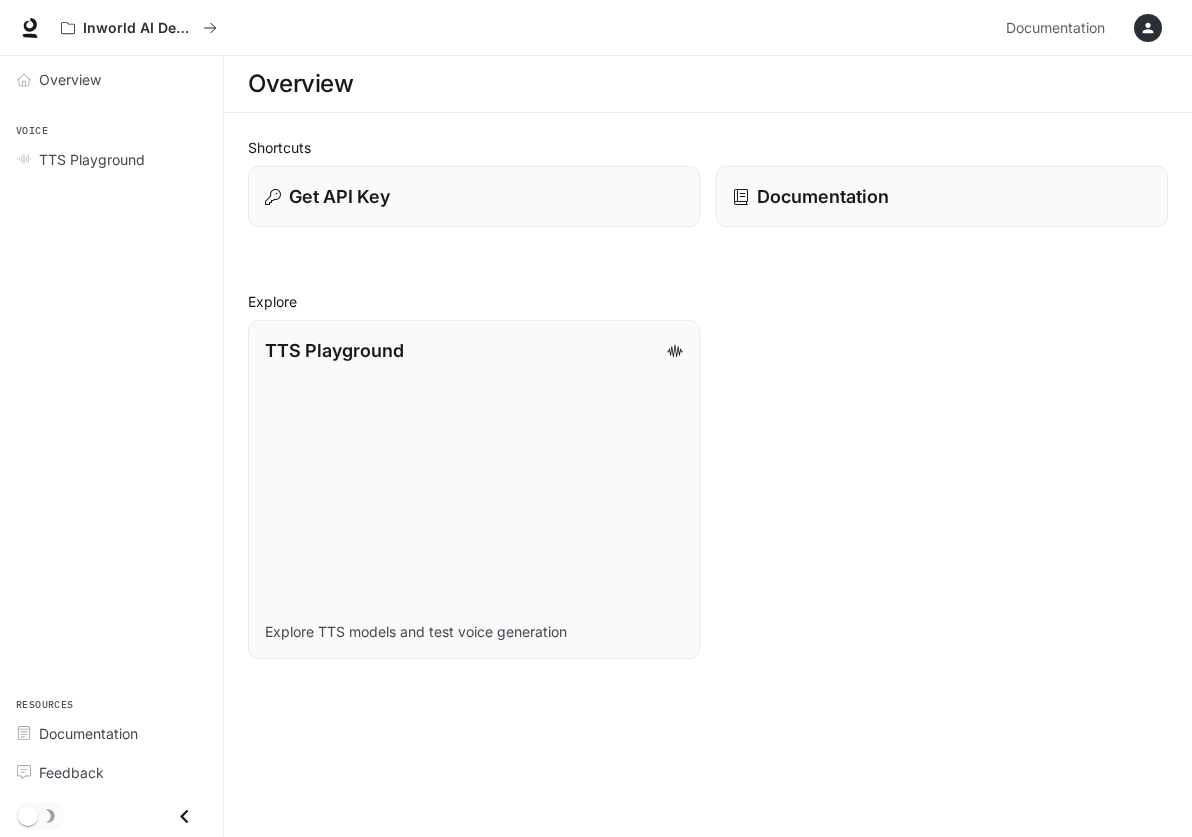 click at bounding box center (1148, 28) 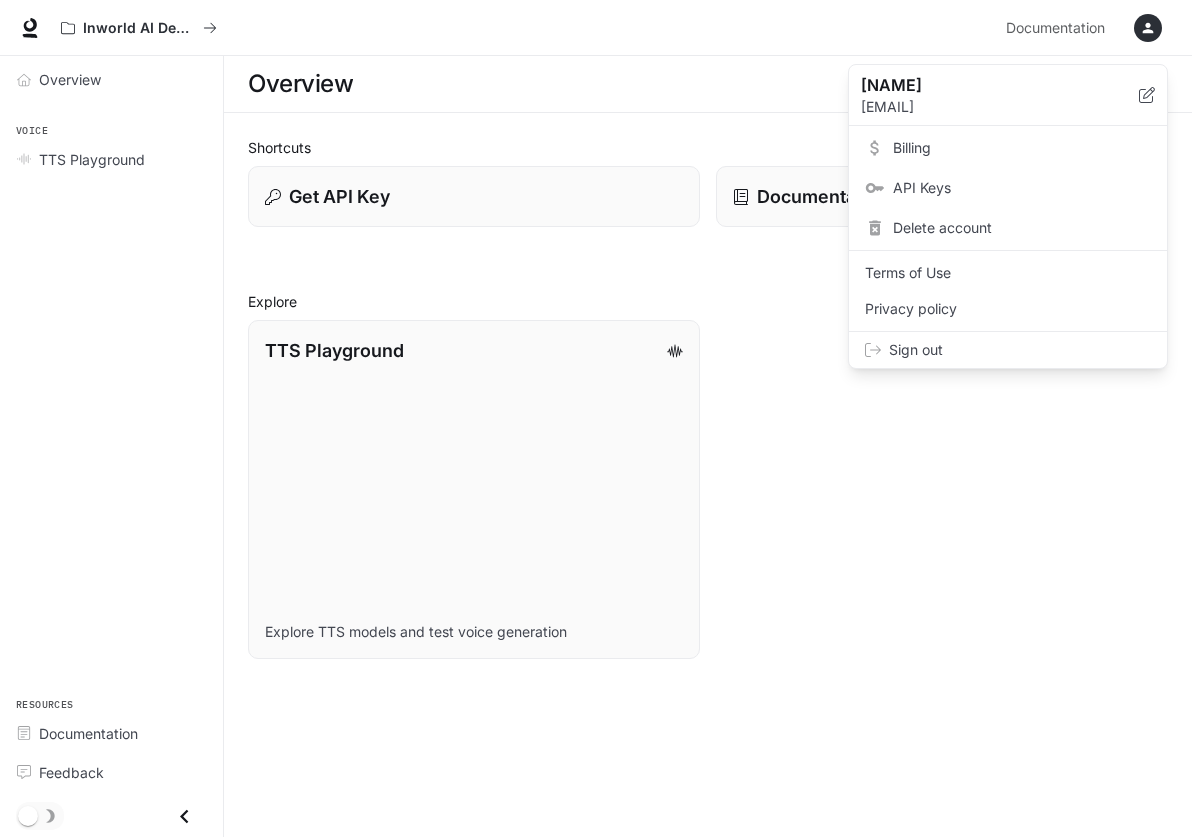 click on "Billing" at bounding box center (1022, 148) 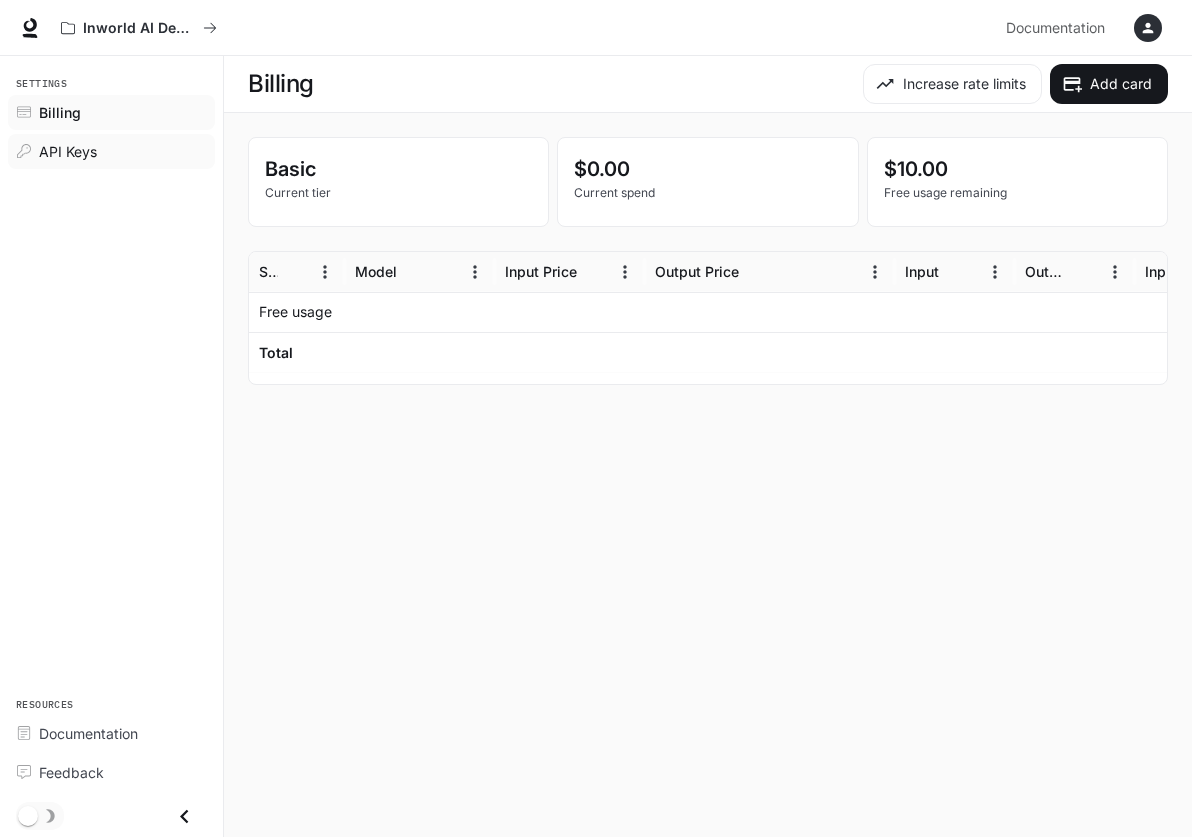 click on "API Keys" at bounding box center [111, 151] 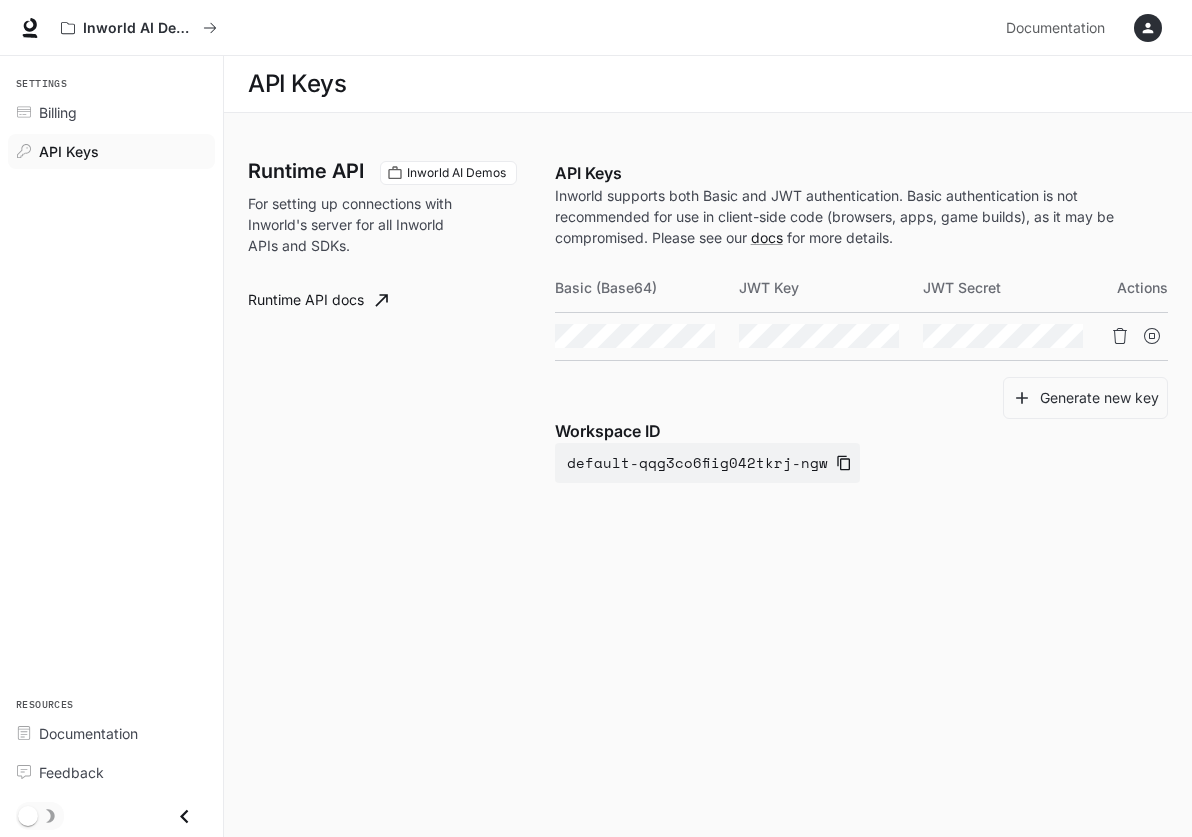 click at bounding box center (1120, 336) 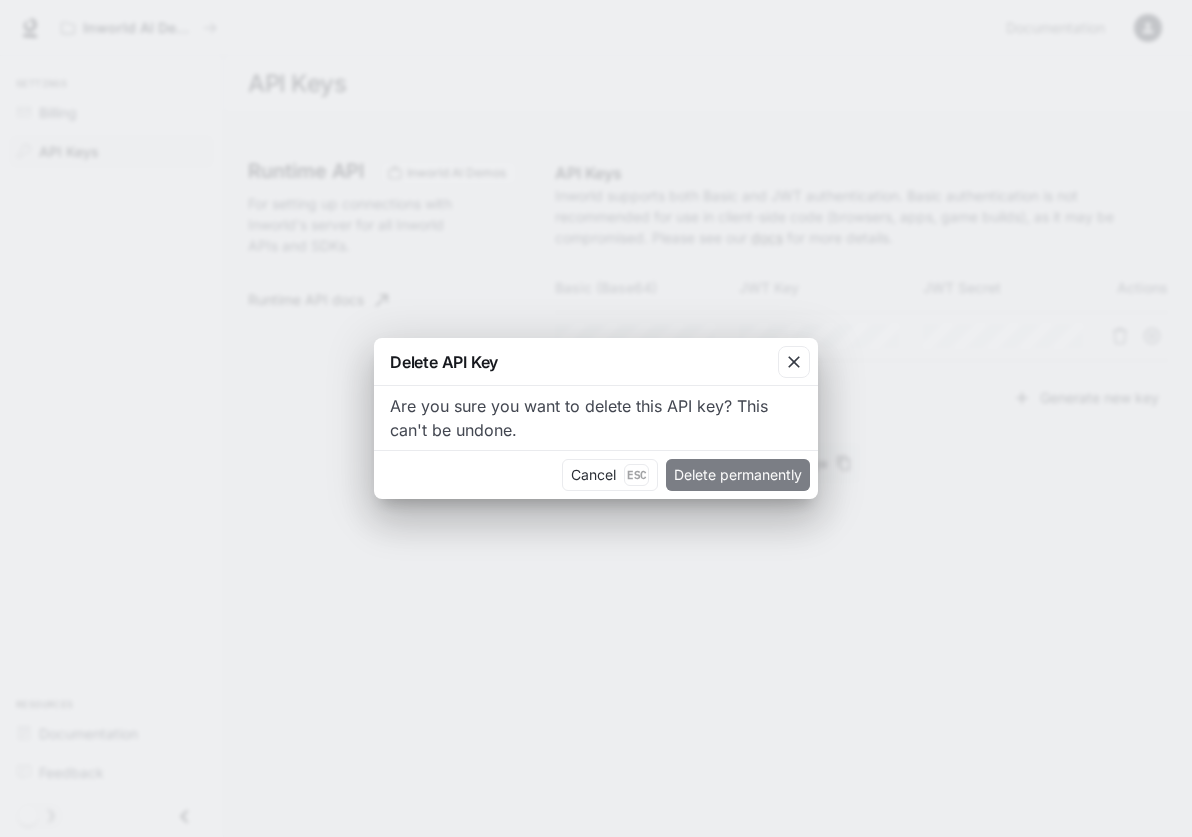 click on "Delete permanently" at bounding box center [738, 475] 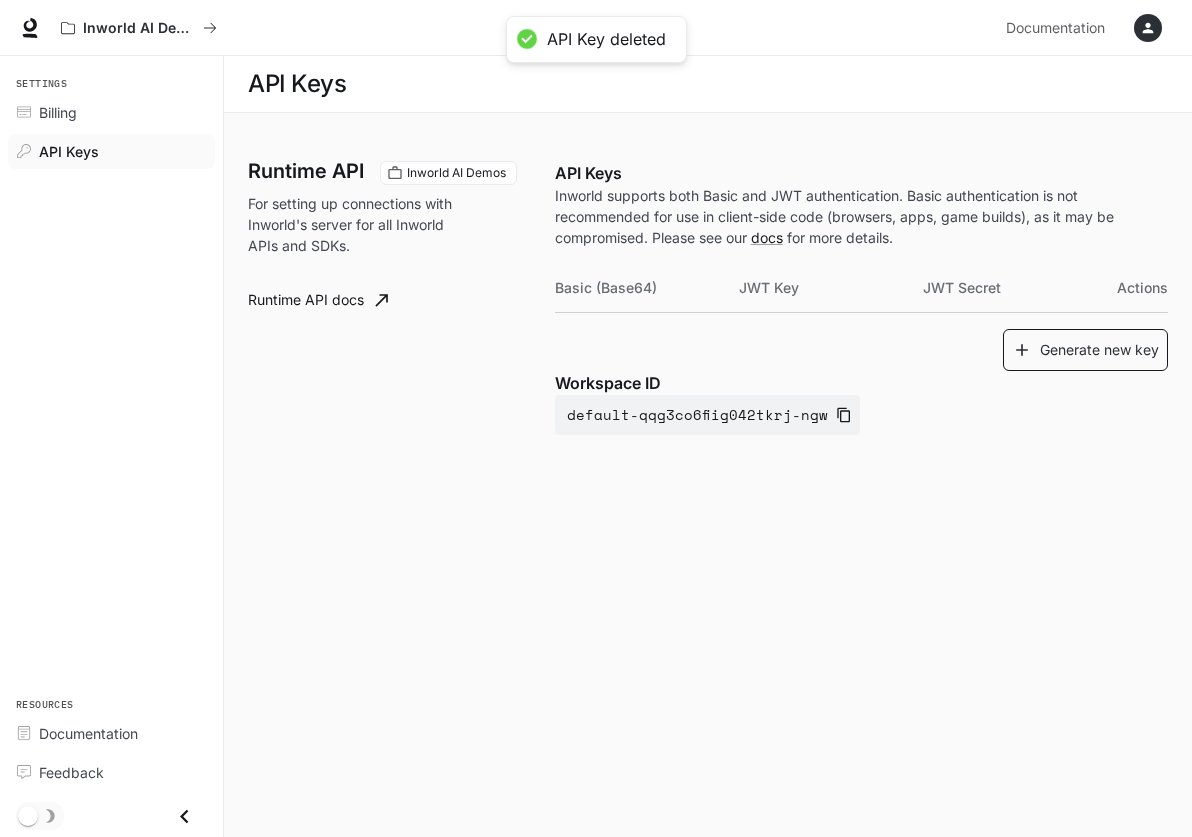 click on "Generate new key" at bounding box center [1085, 350] 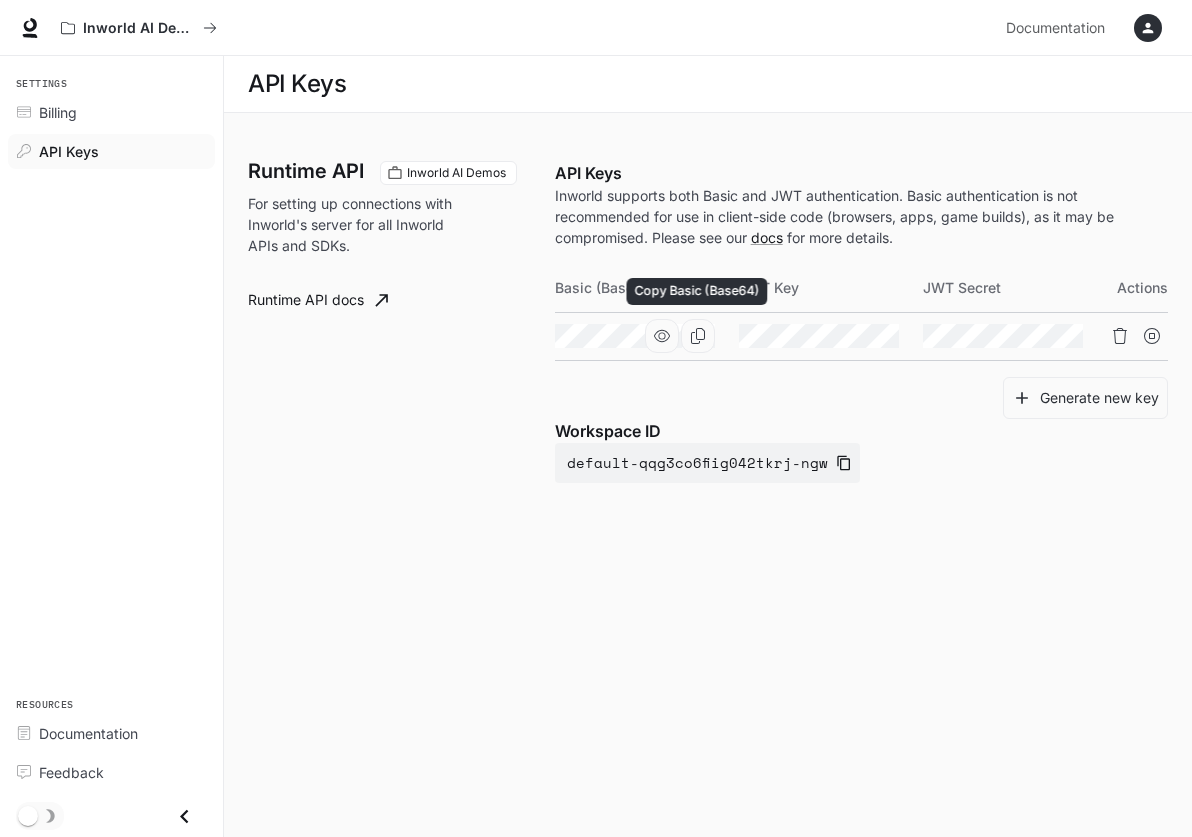 click at bounding box center (698, 336) 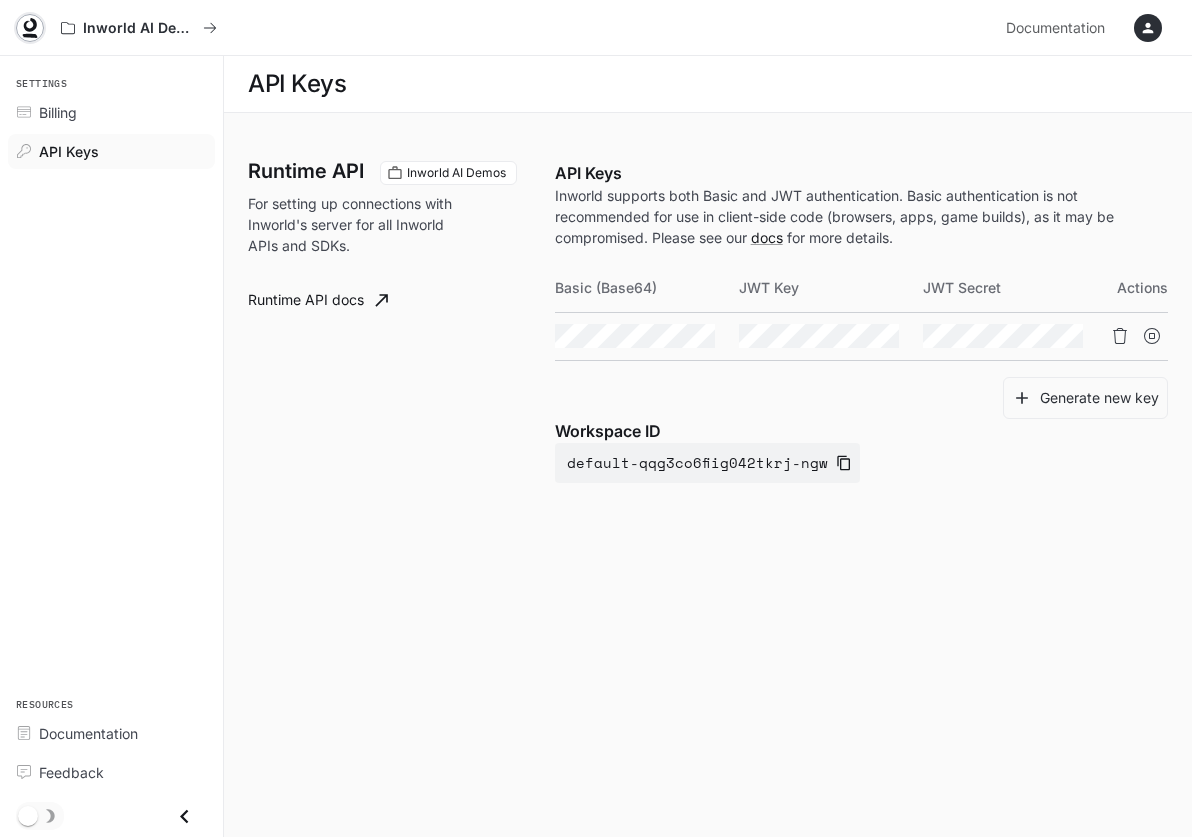 click at bounding box center [30, 25] 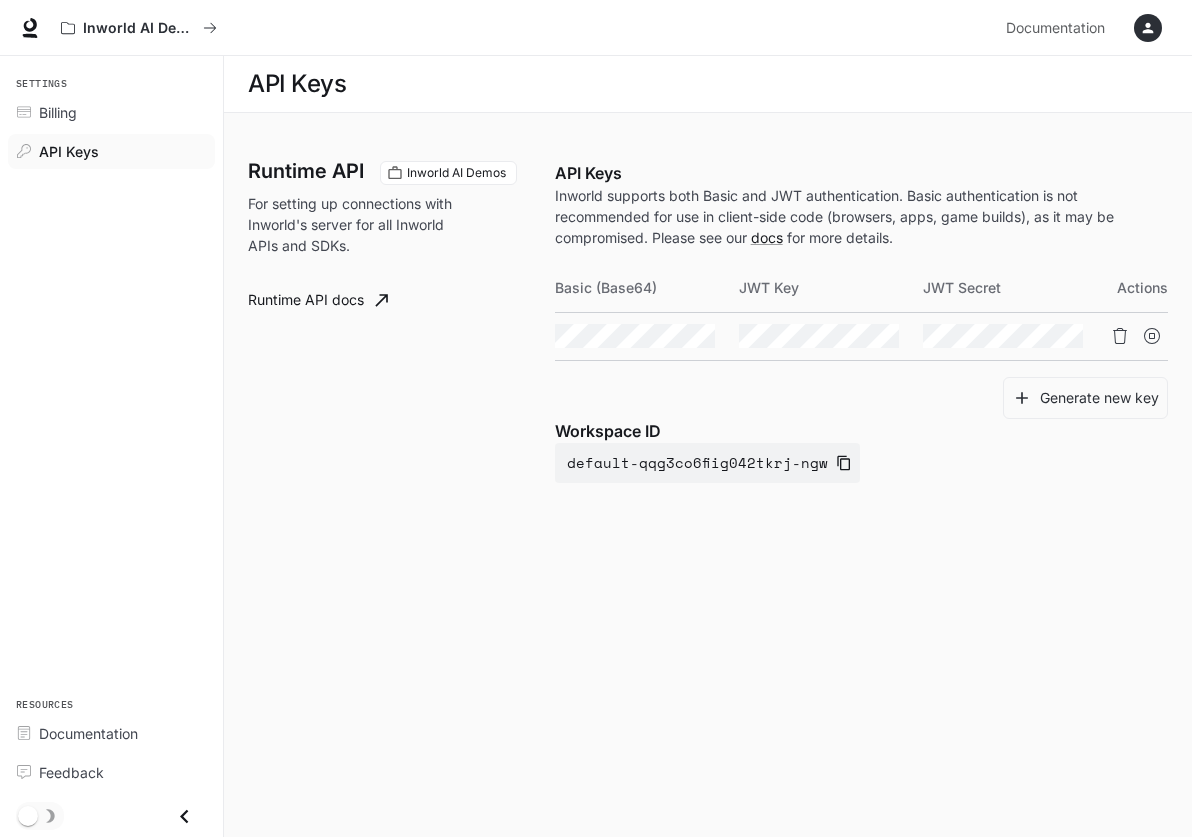 scroll, scrollTop: 0, scrollLeft: 0, axis: both 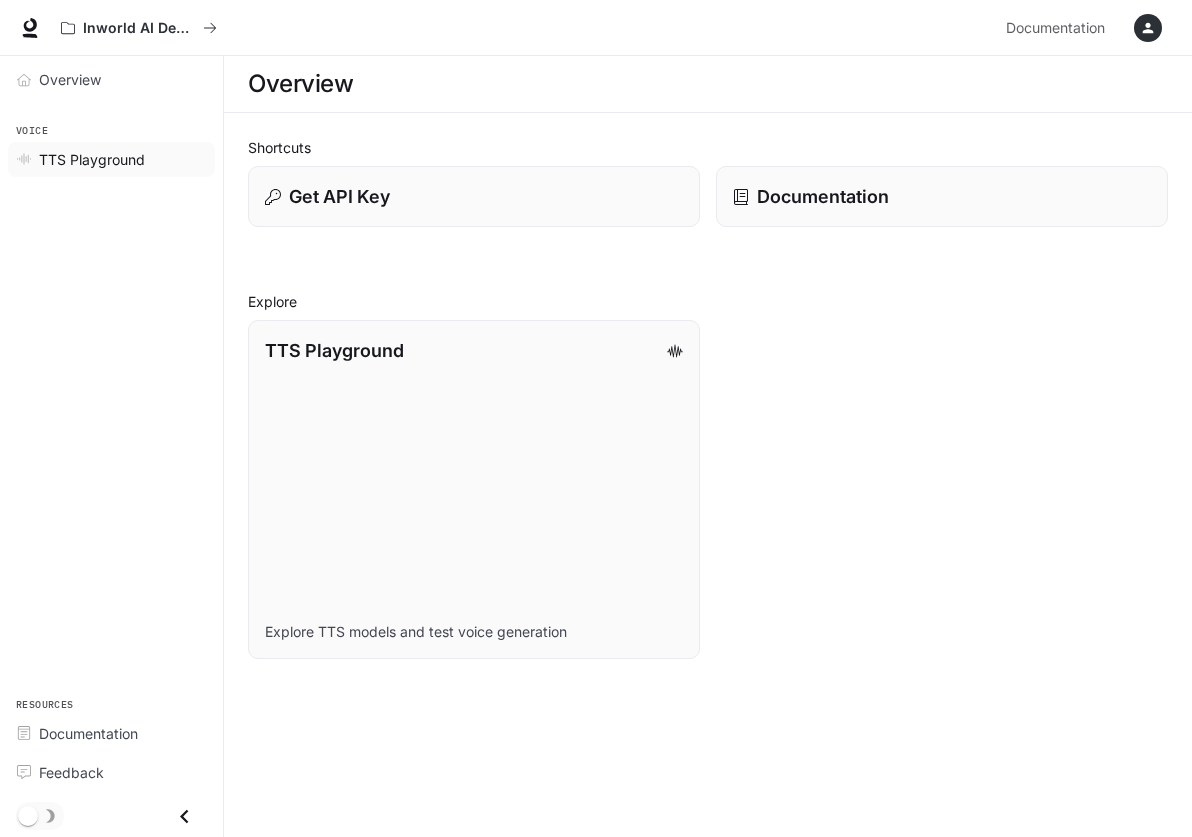 click on "TTS Playground" at bounding box center (92, 159) 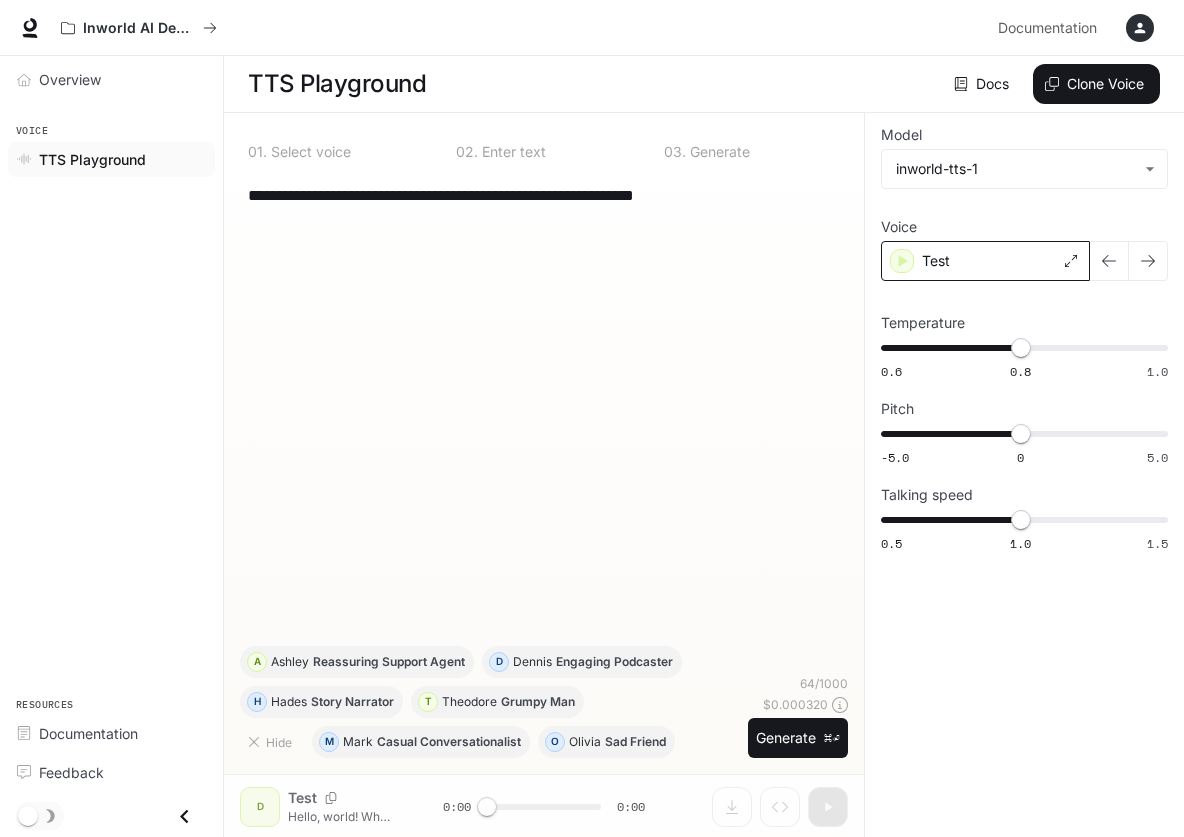 click on "Test" at bounding box center (985, 261) 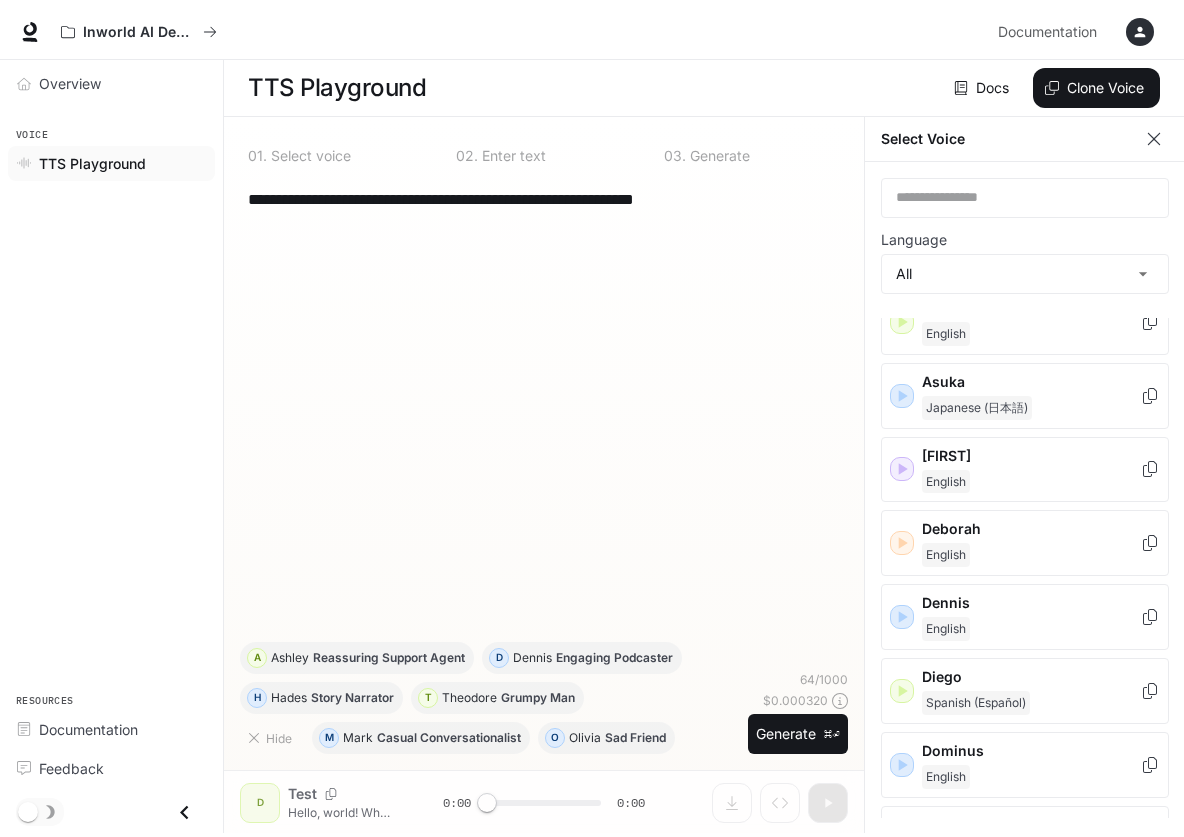 scroll, scrollTop: 352, scrollLeft: 0, axis: vertical 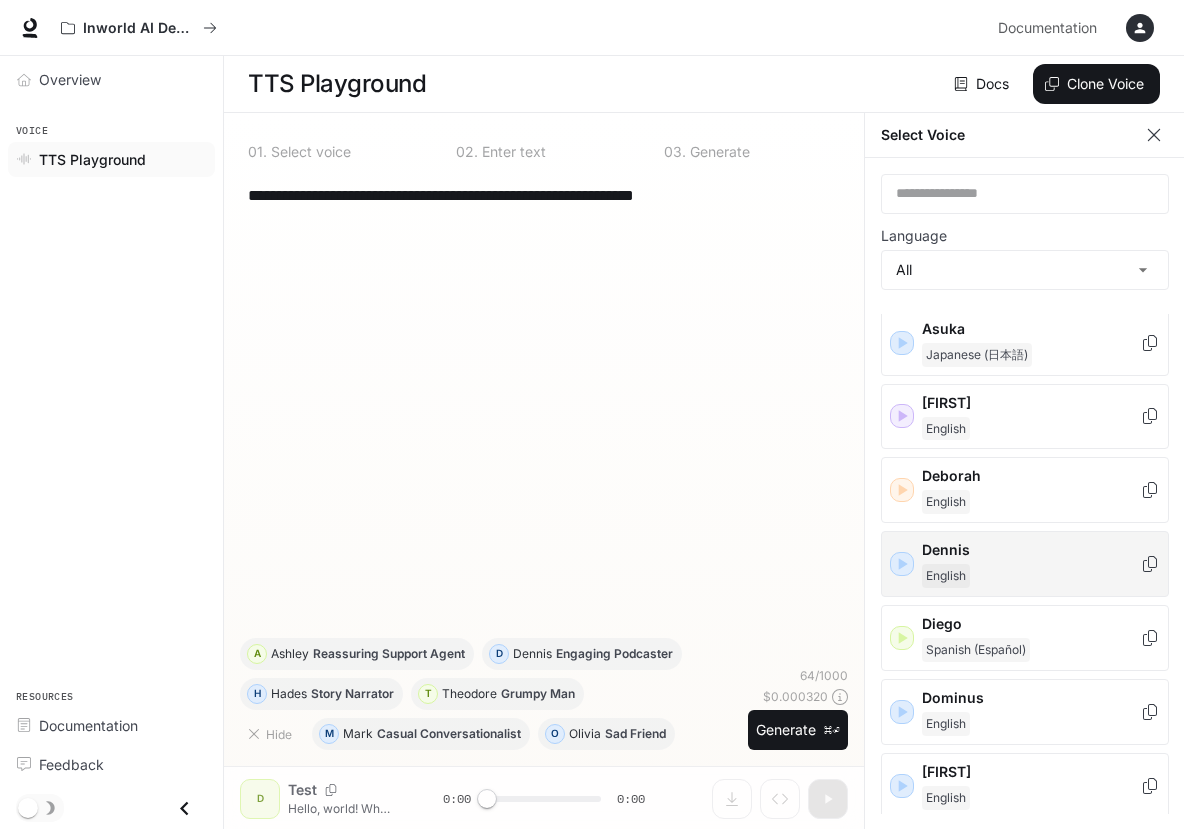 click on "English" at bounding box center (1014, 29) 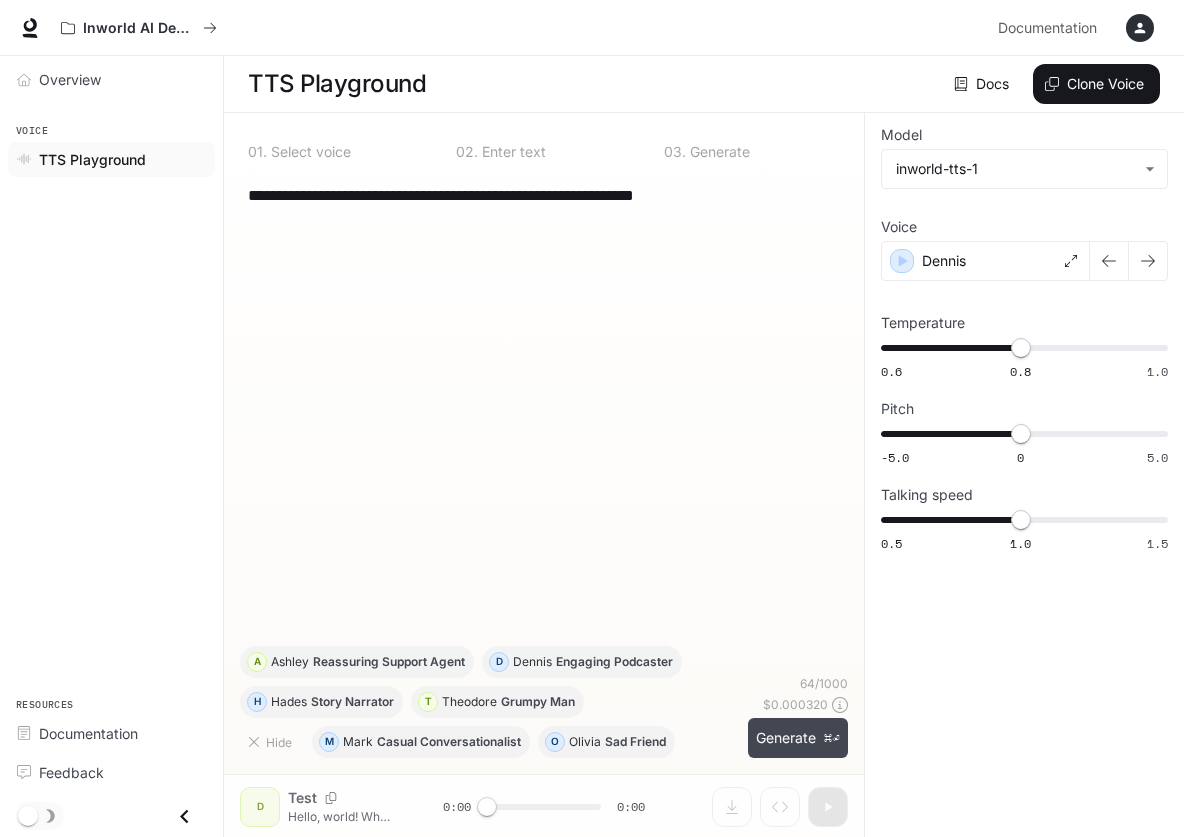 click on "Generate ⌘⏎" at bounding box center [798, 738] 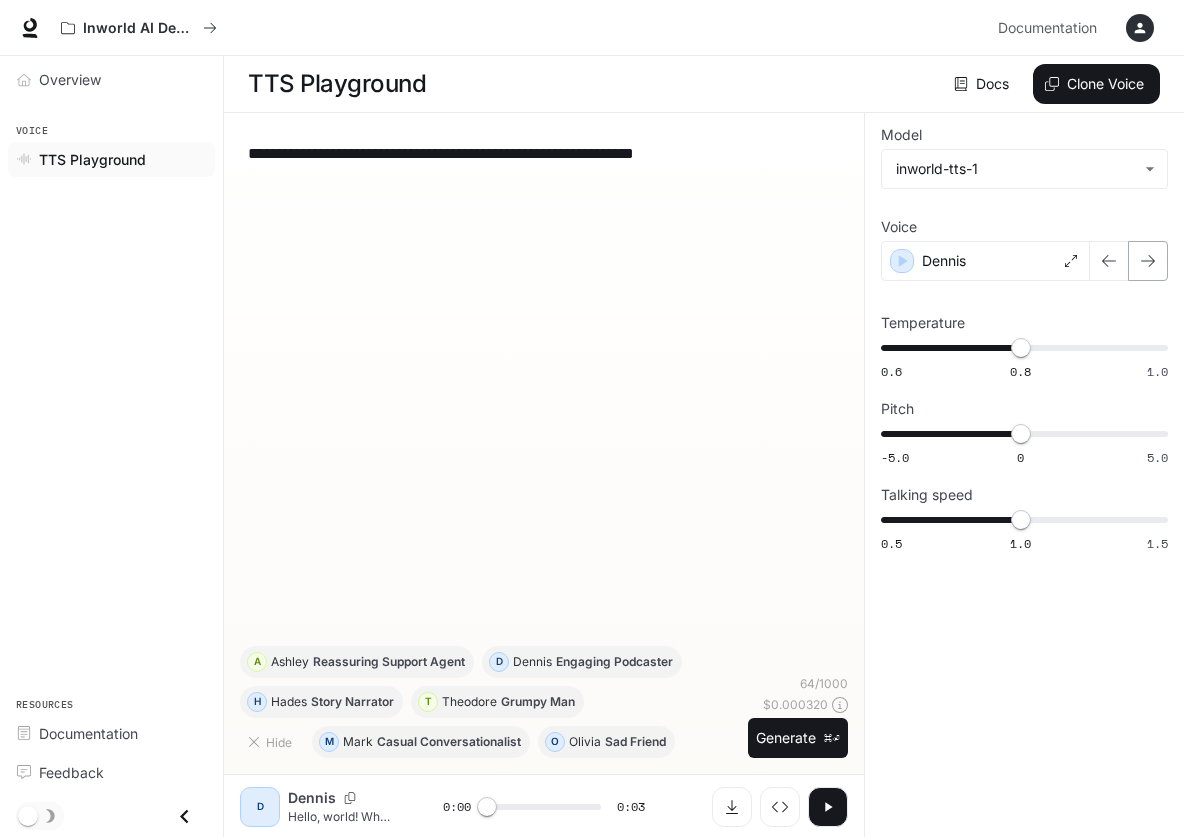 click at bounding box center (1148, 261) 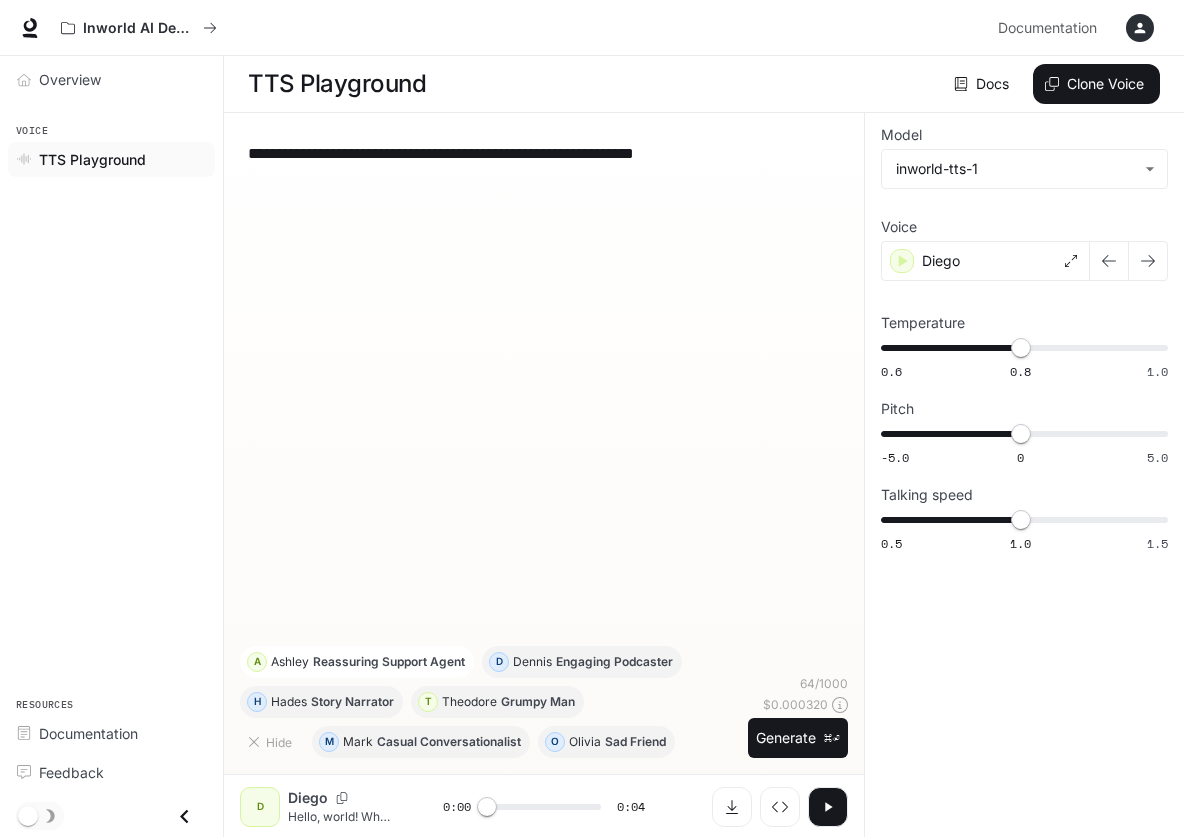 click on "Reassuring Support Agent" at bounding box center [449, 742] 